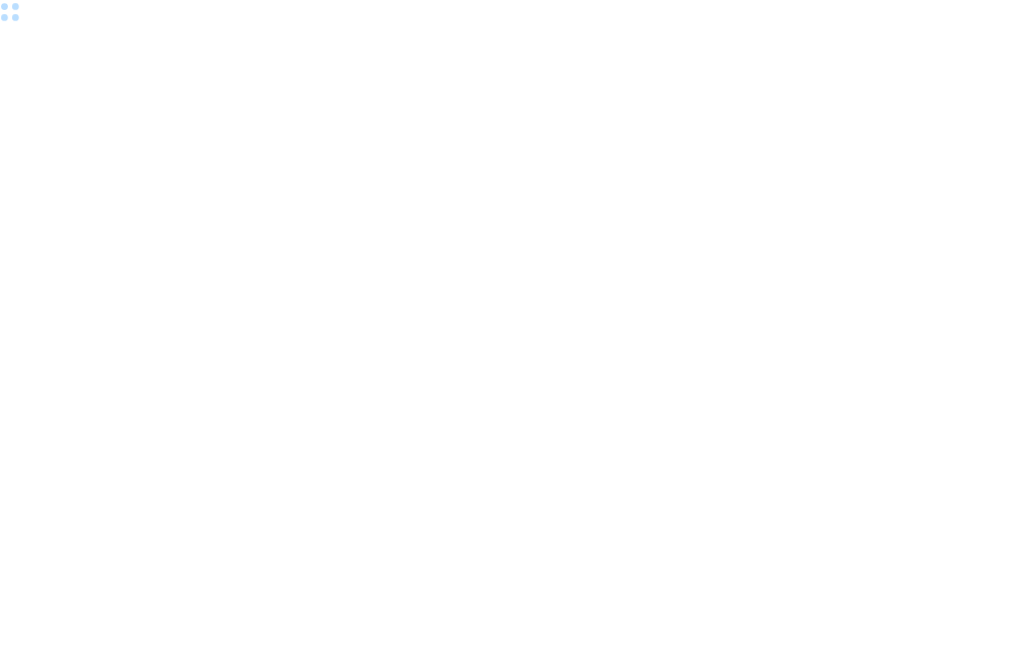 scroll, scrollTop: 0, scrollLeft: 0, axis: both 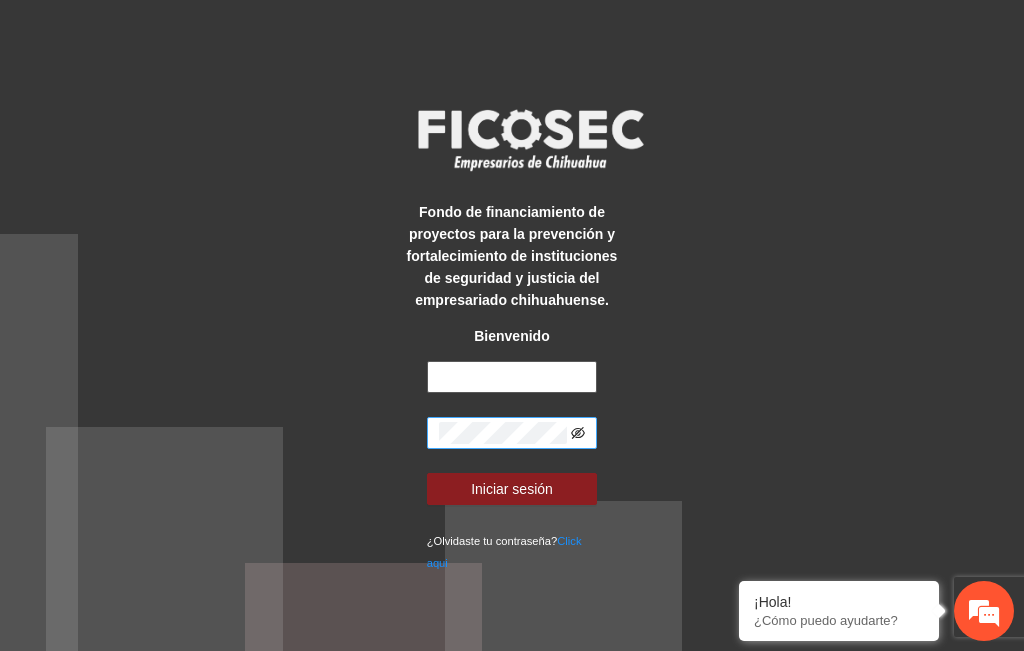 type on "**********" 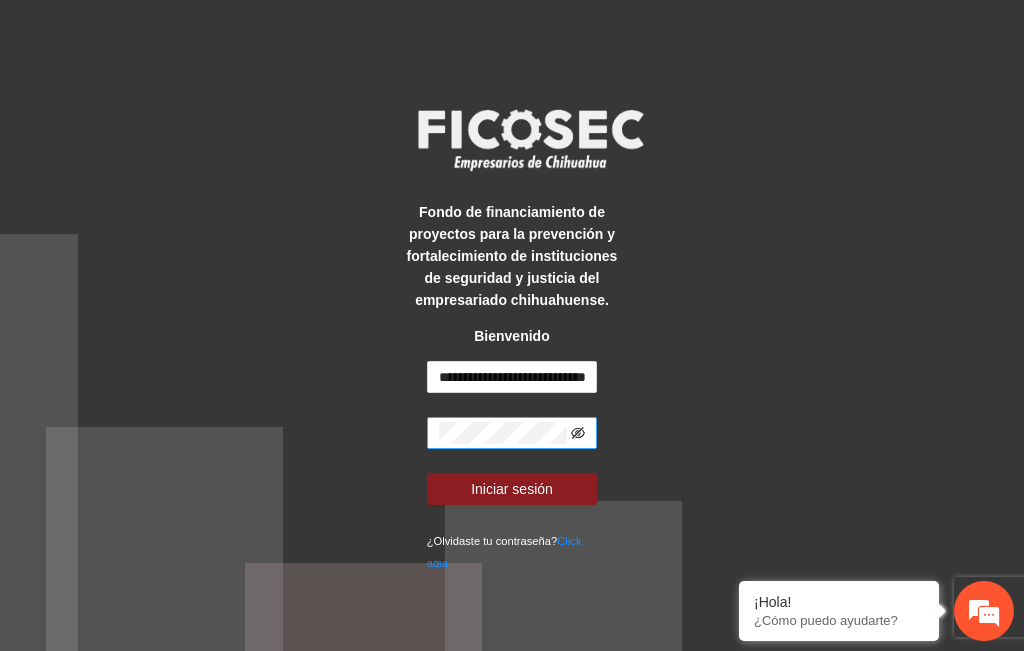 click 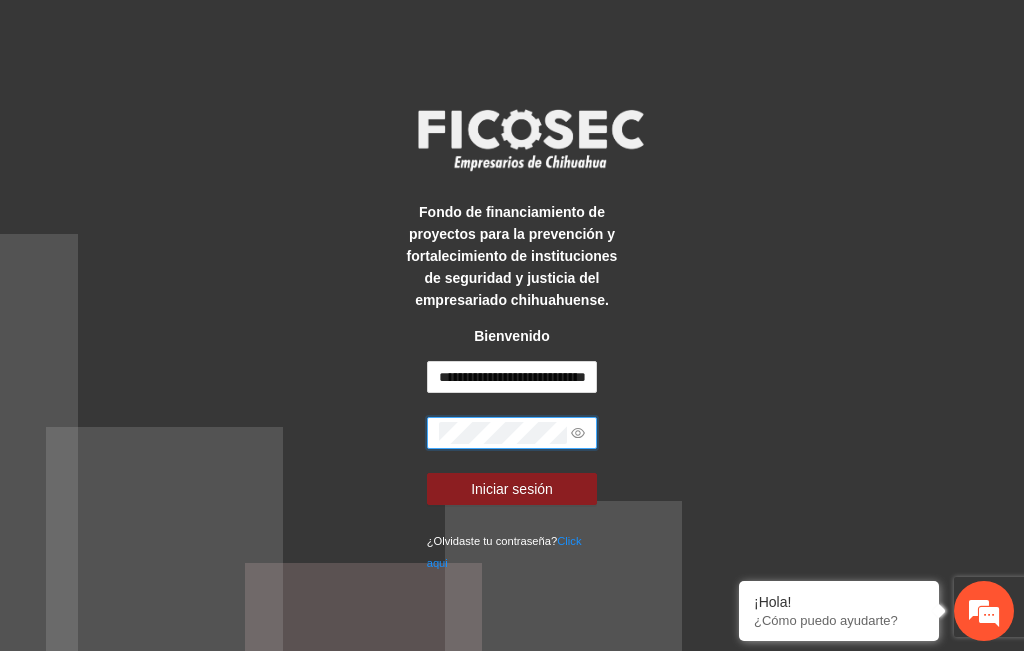 scroll, scrollTop: 0, scrollLeft: 0, axis: both 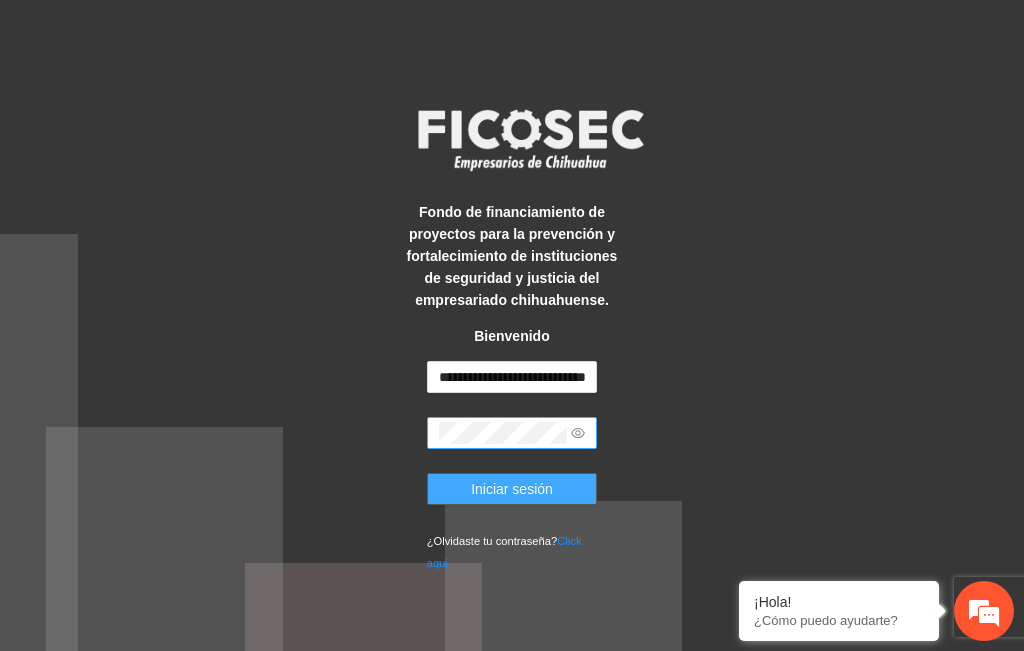 click on "Iniciar sesión" at bounding box center [512, 489] 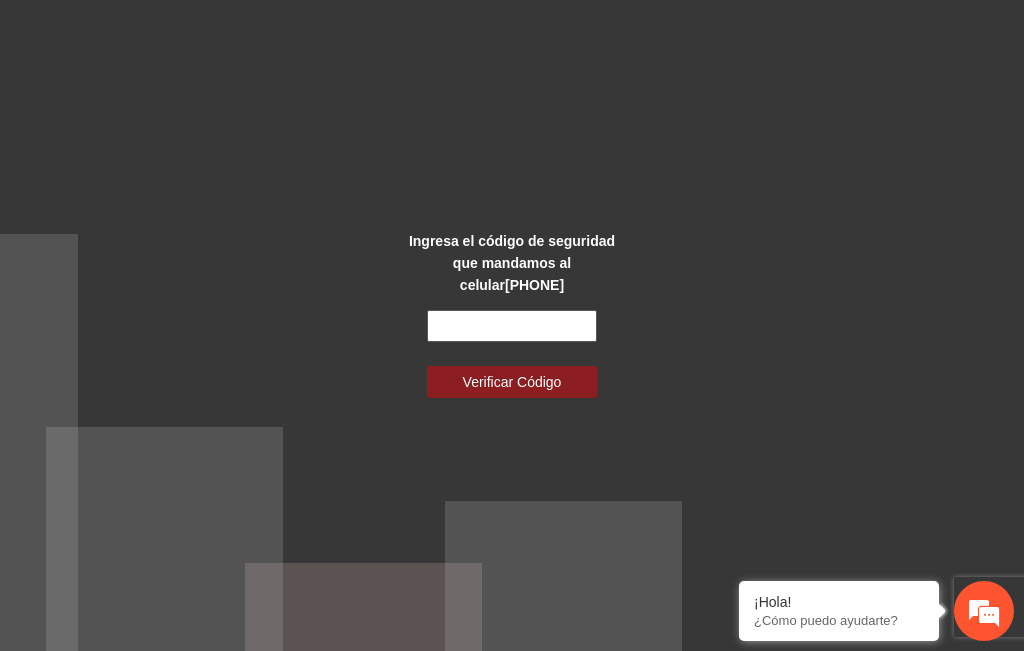 click at bounding box center (512, 326) 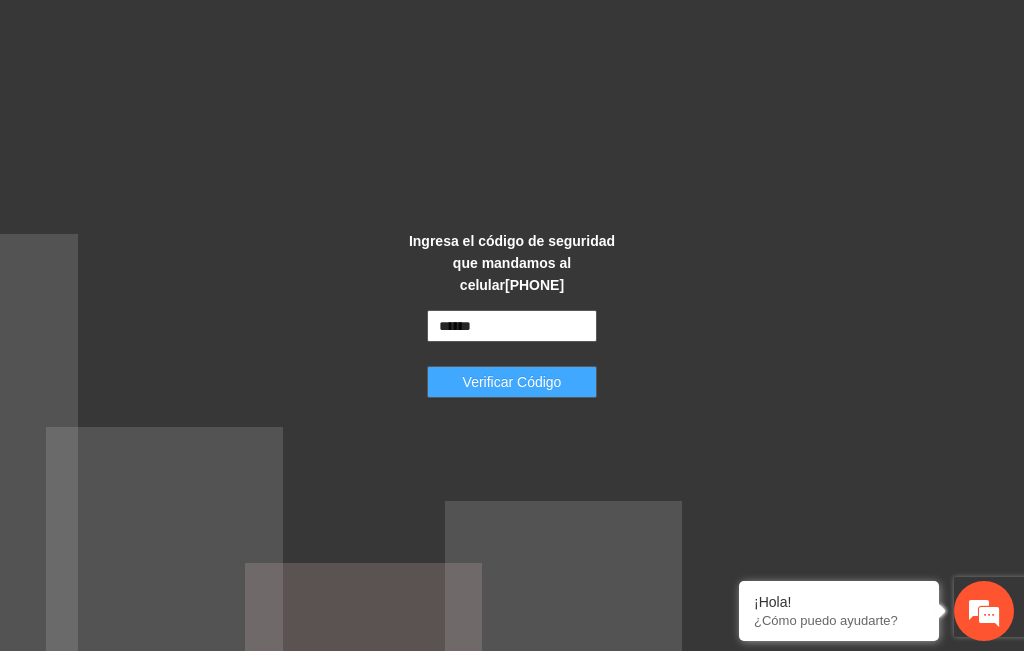 type on "******" 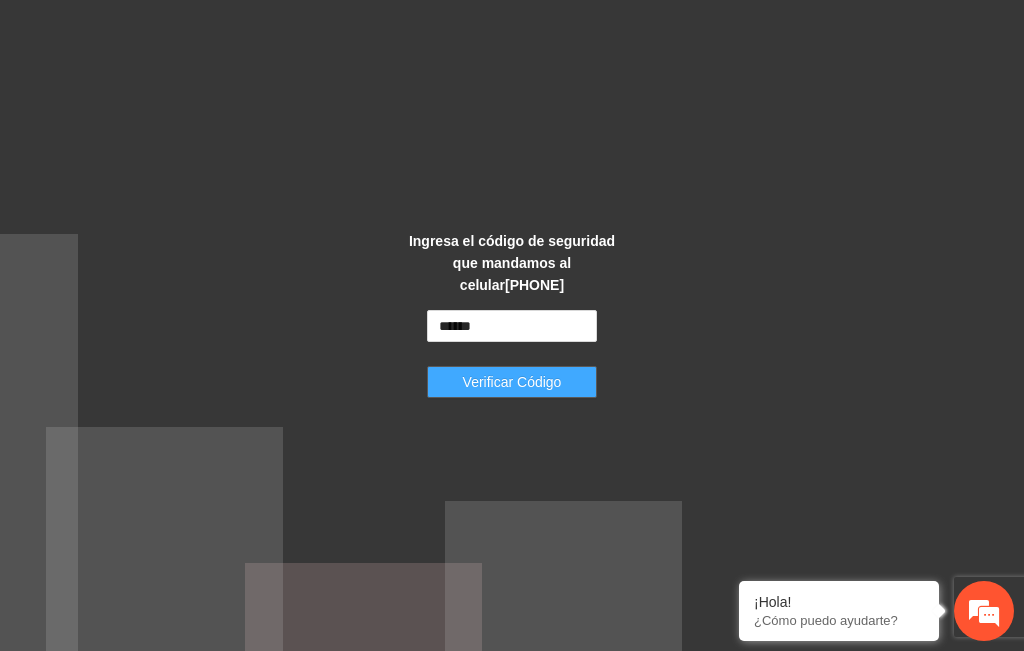 click on "Verificar Código" at bounding box center [512, 382] 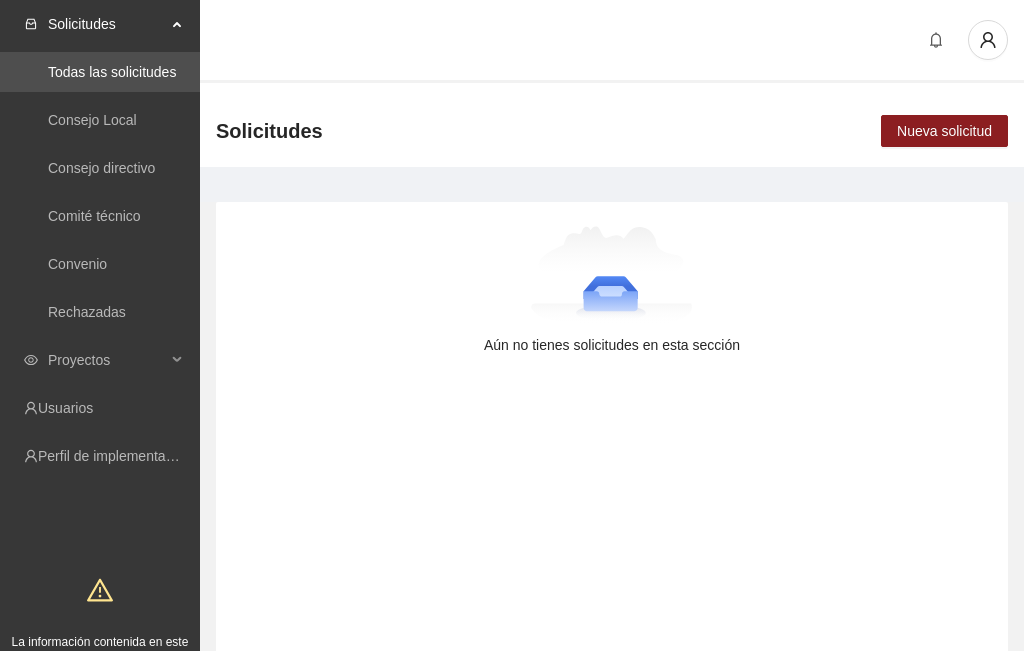 scroll, scrollTop: 0, scrollLeft: 0, axis: both 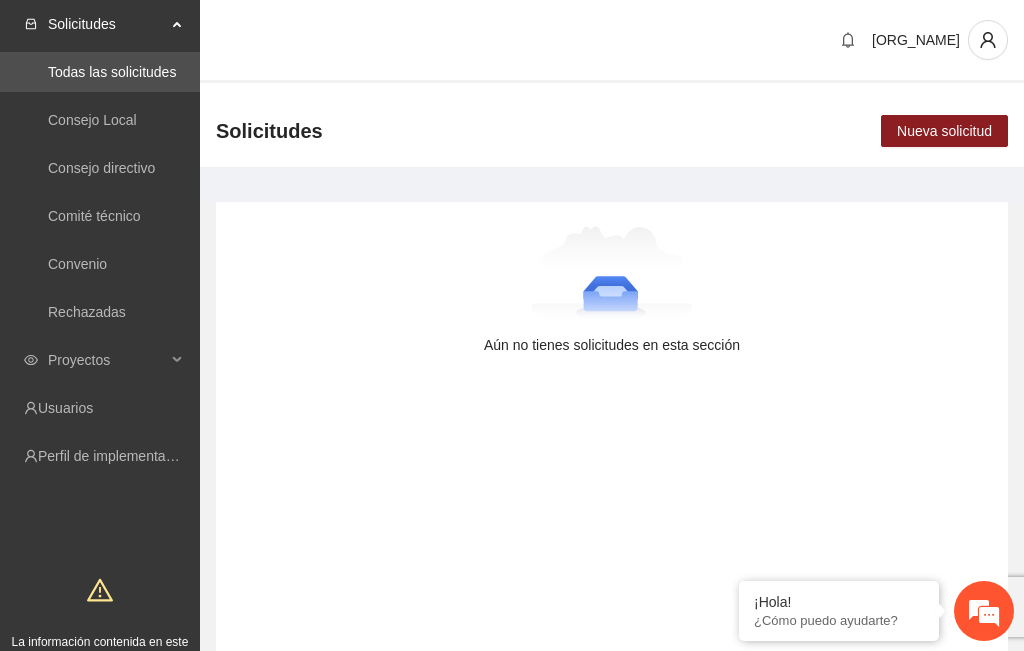 click on "Solicitudes" at bounding box center (107, 24) 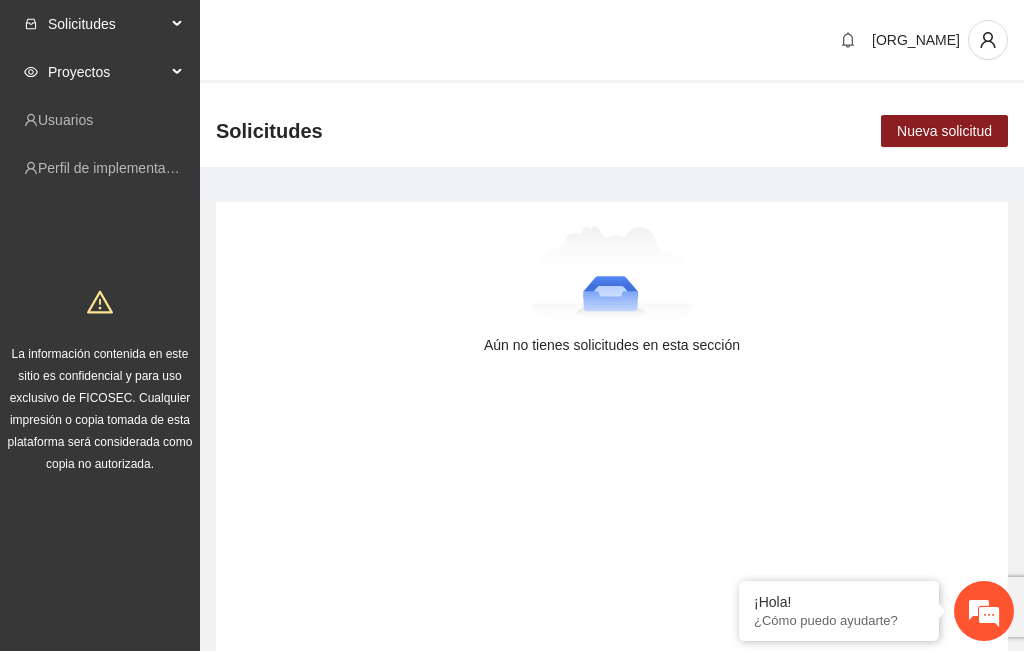 click on "Proyectos" at bounding box center (107, 72) 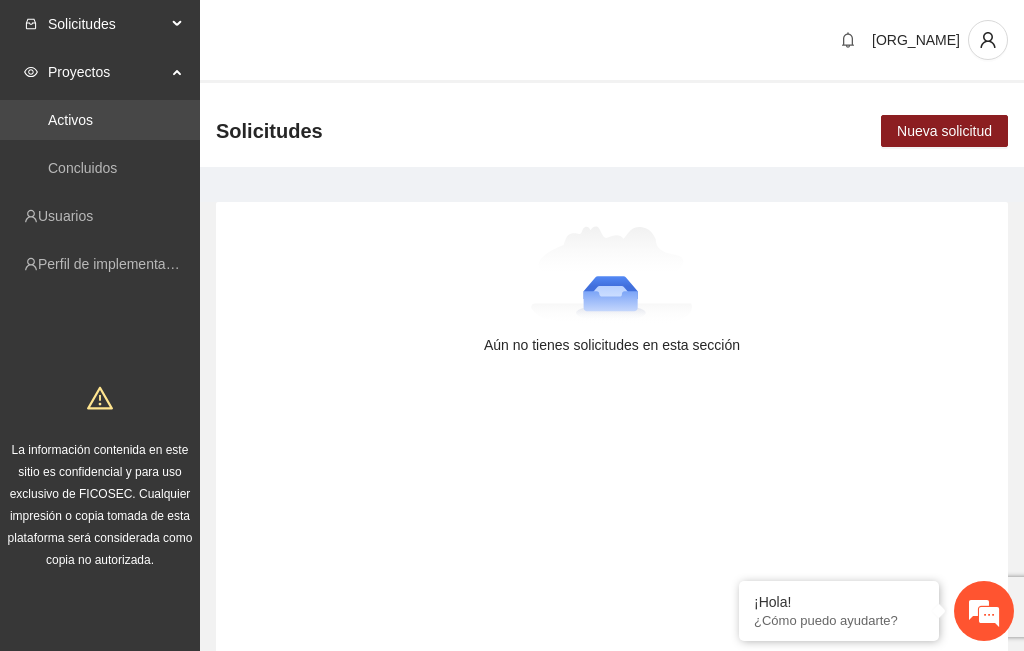 click on "Activos" at bounding box center [70, 120] 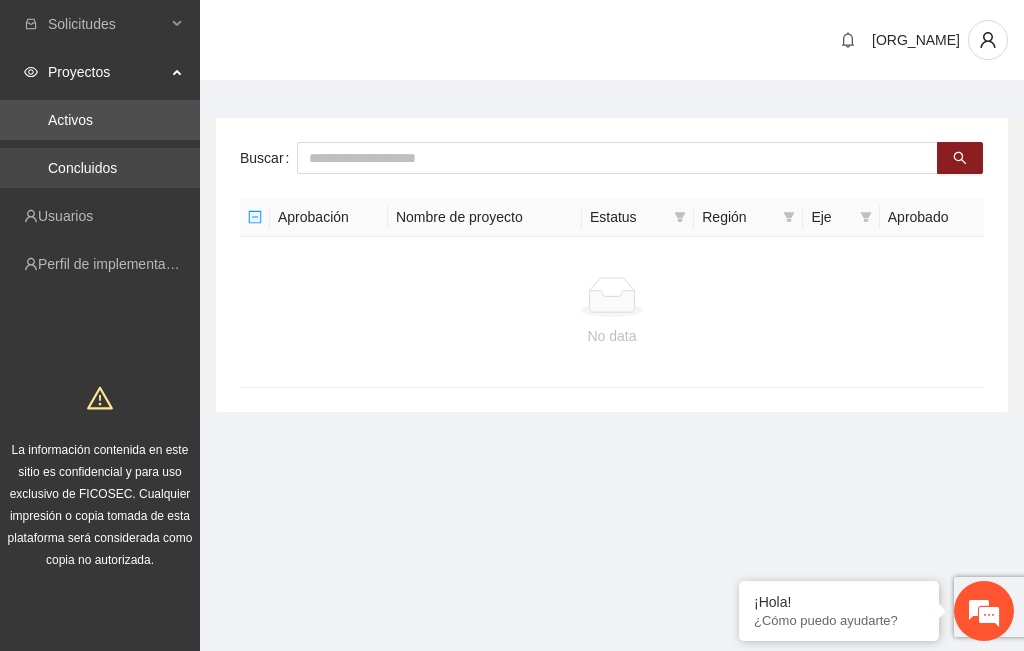 click on "Concluidos" at bounding box center (82, 168) 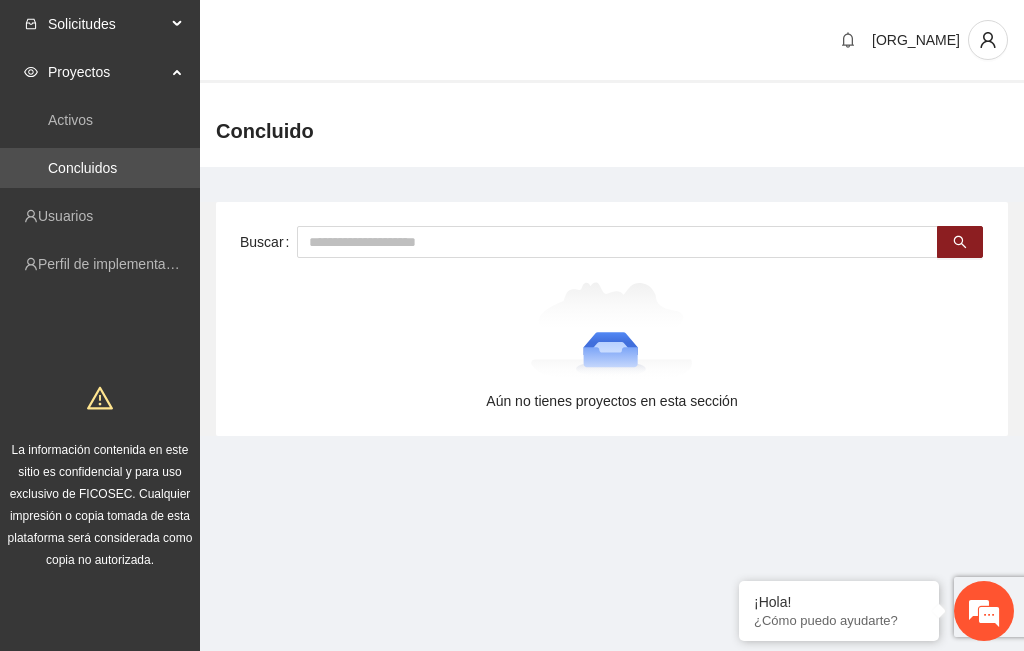 click on "Solicitudes" at bounding box center (107, 24) 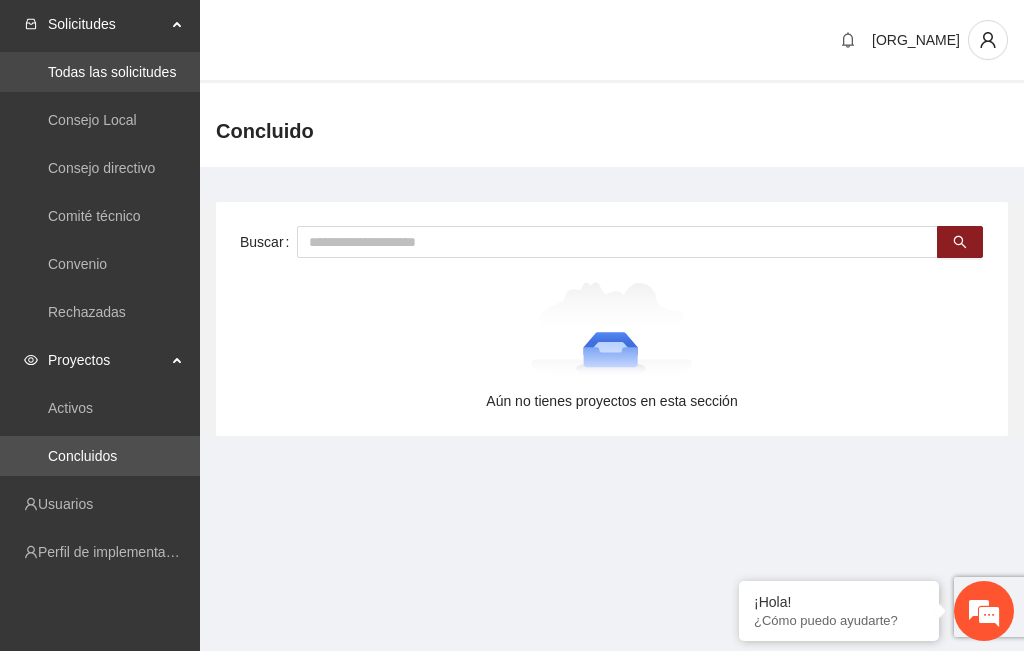 click on "Todas las solicitudes" at bounding box center [112, 72] 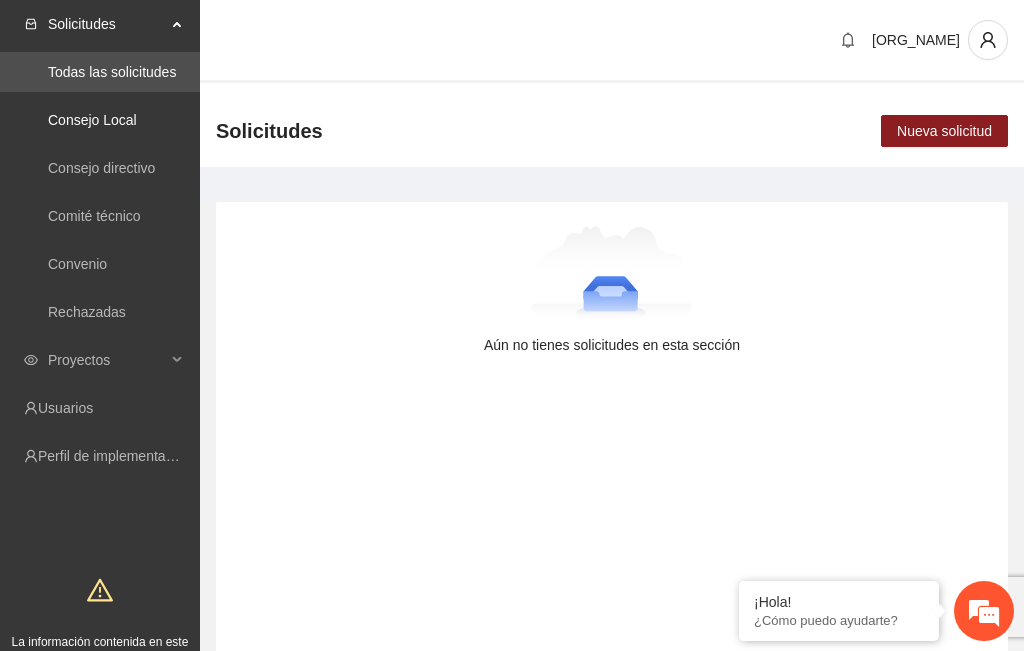 click on "Consejo Local" at bounding box center (92, 120) 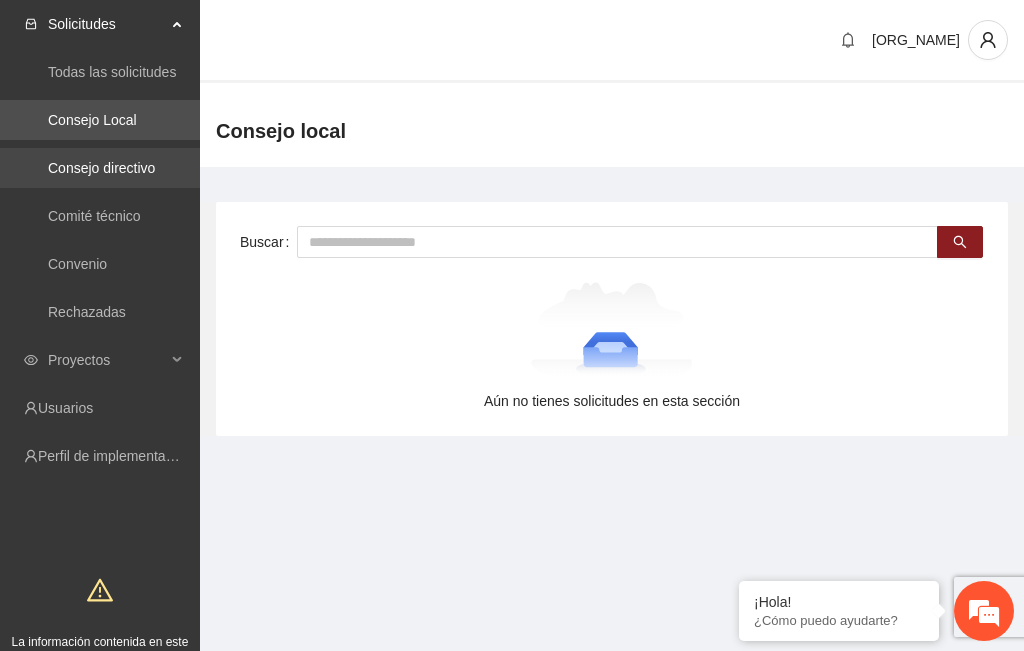 click on "Consejo directivo" at bounding box center [101, 168] 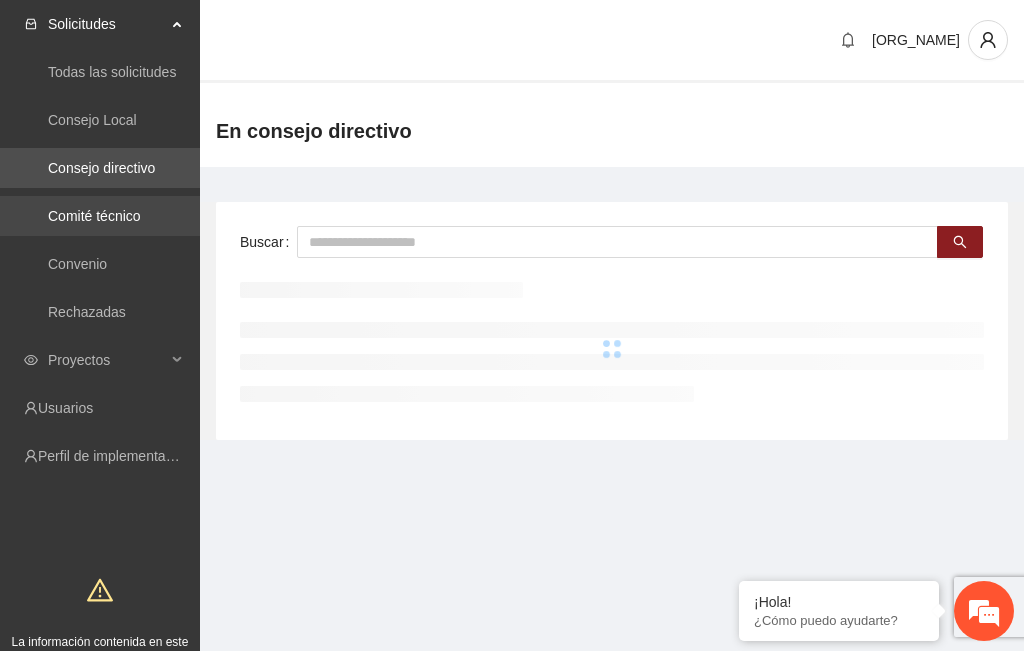 click on "Comité técnico" at bounding box center [94, 216] 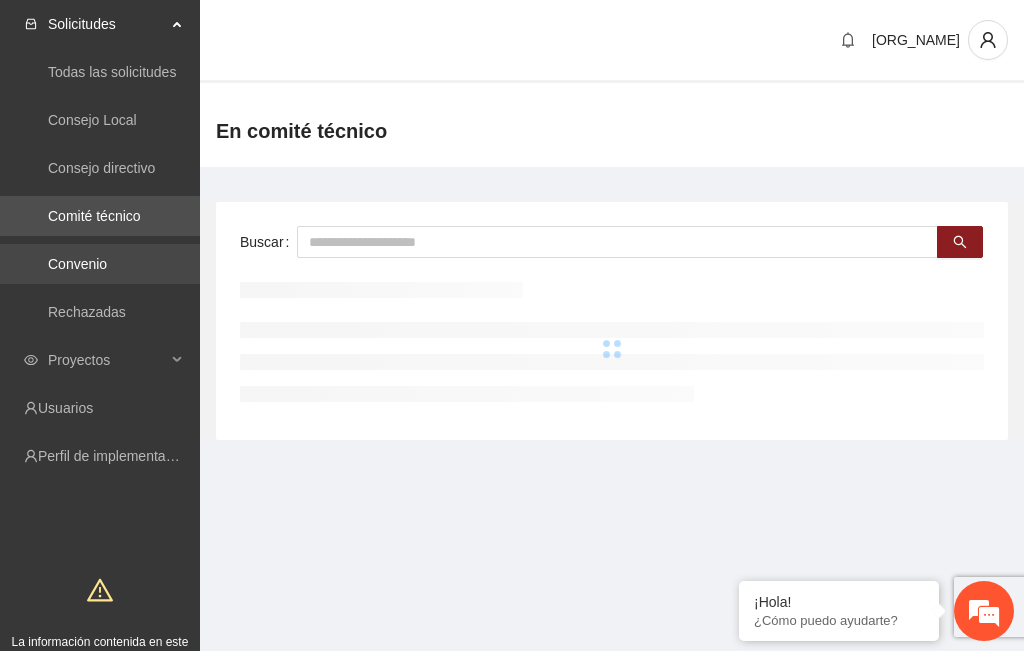 click on "Convenio" at bounding box center (77, 264) 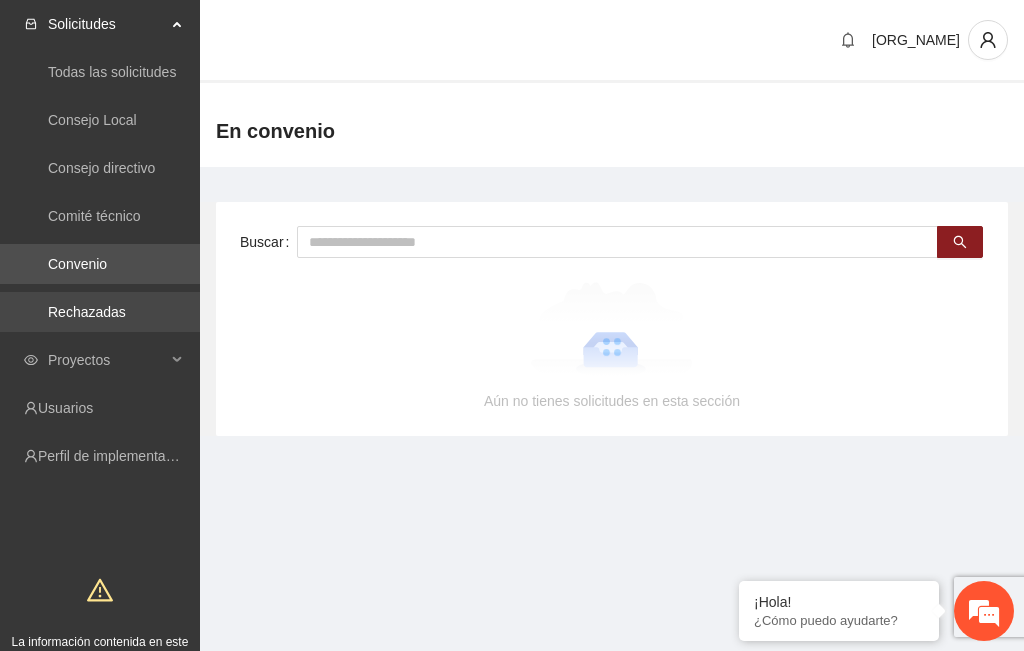 click on "Rechazadas" at bounding box center [87, 312] 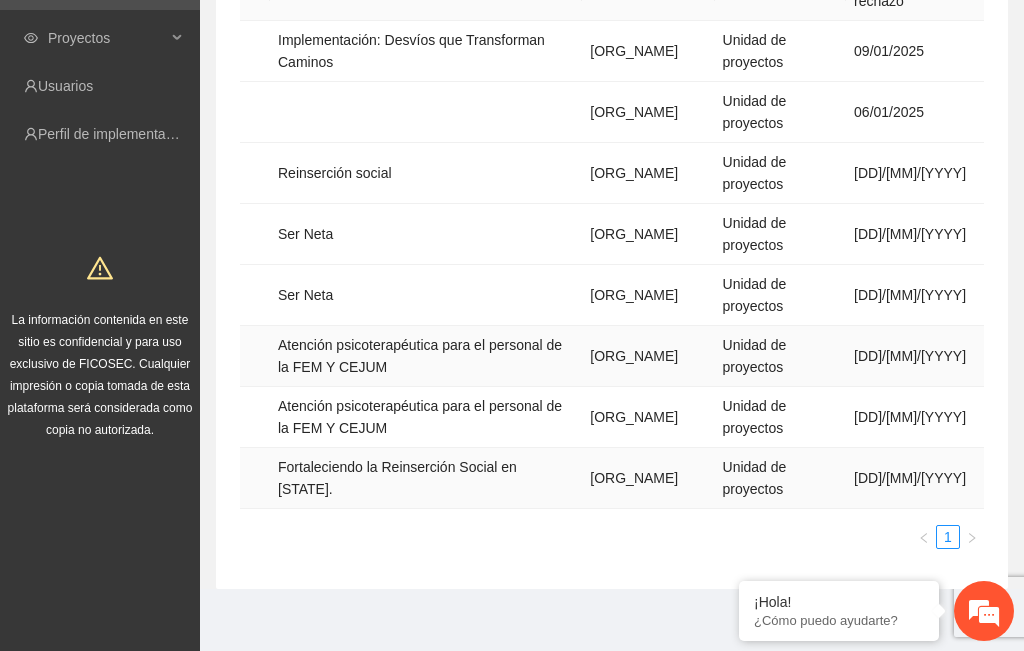 scroll, scrollTop: 127, scrollLeft: 0, axis: vertical 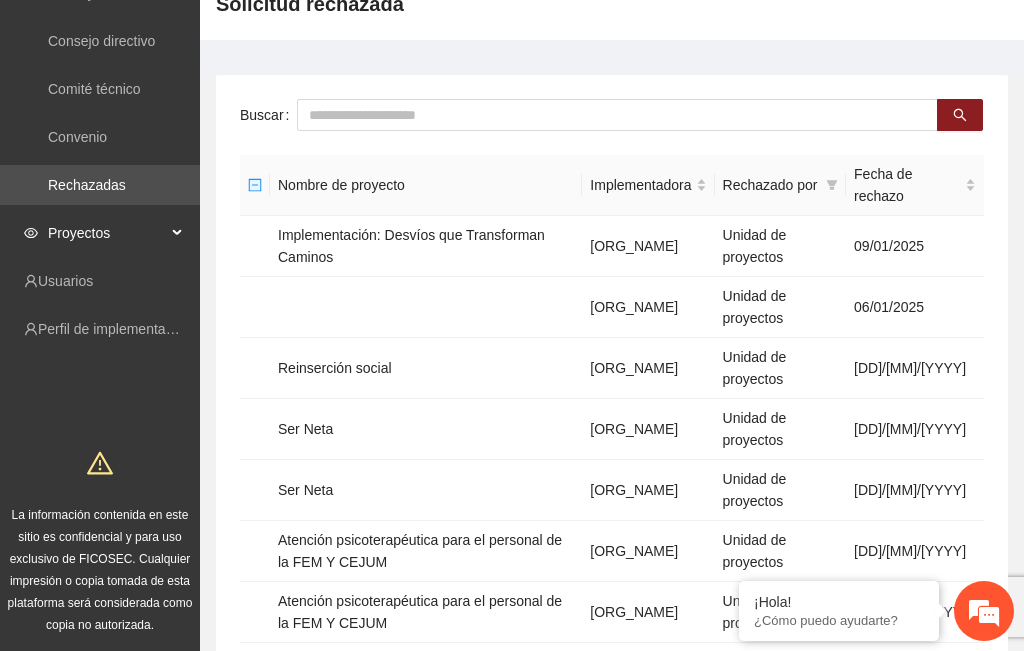click on "Proyectos" at bounding box center (107, 233) 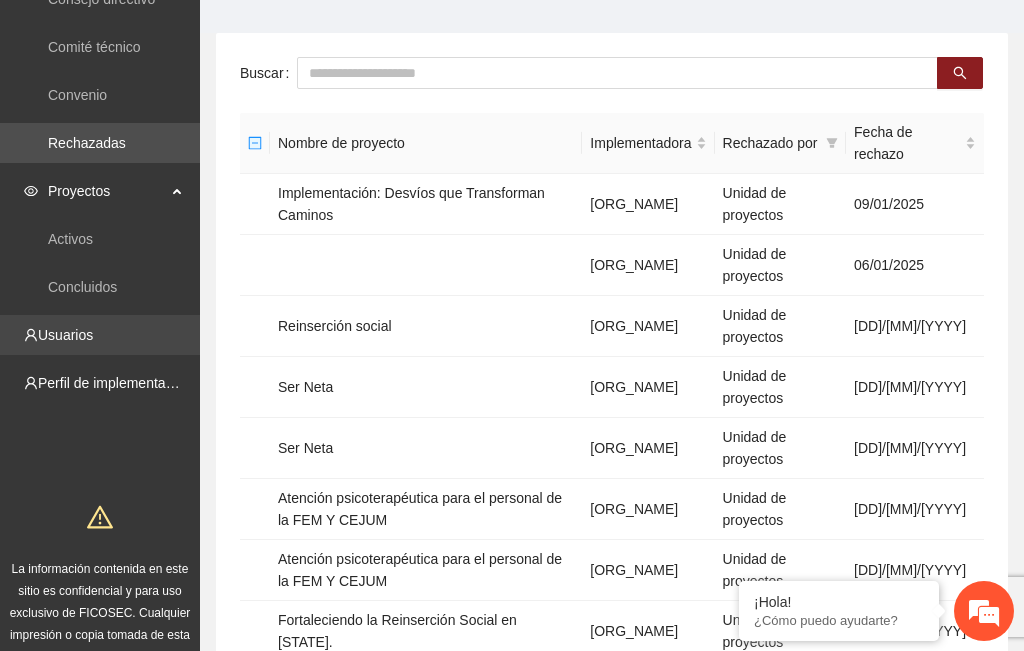 scroll, scrollTop: 187, scrollLeft: 0, axis: vertical 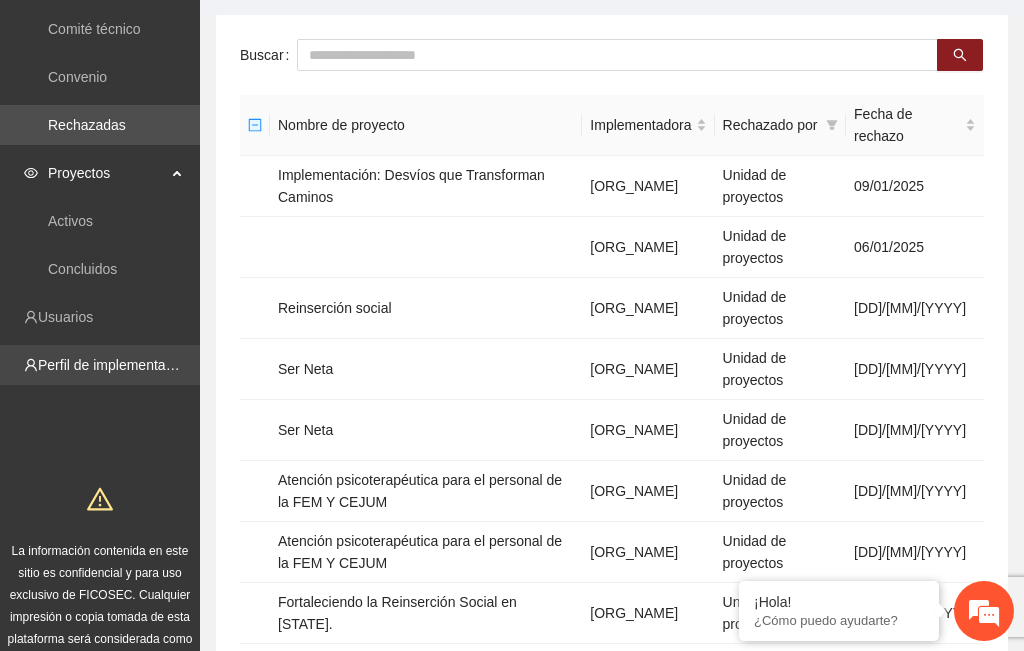 click on "Perfil de implementadora" at bounding box center [116, 365] 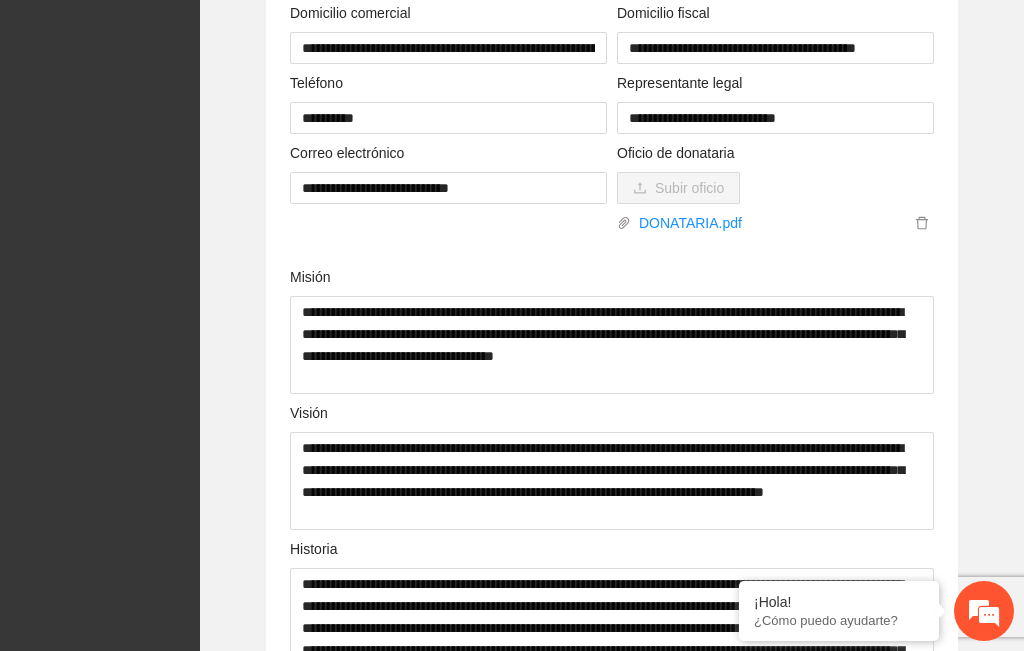 scroll, scrollTop: 0, scrollLeft: 27, axis: horizontal 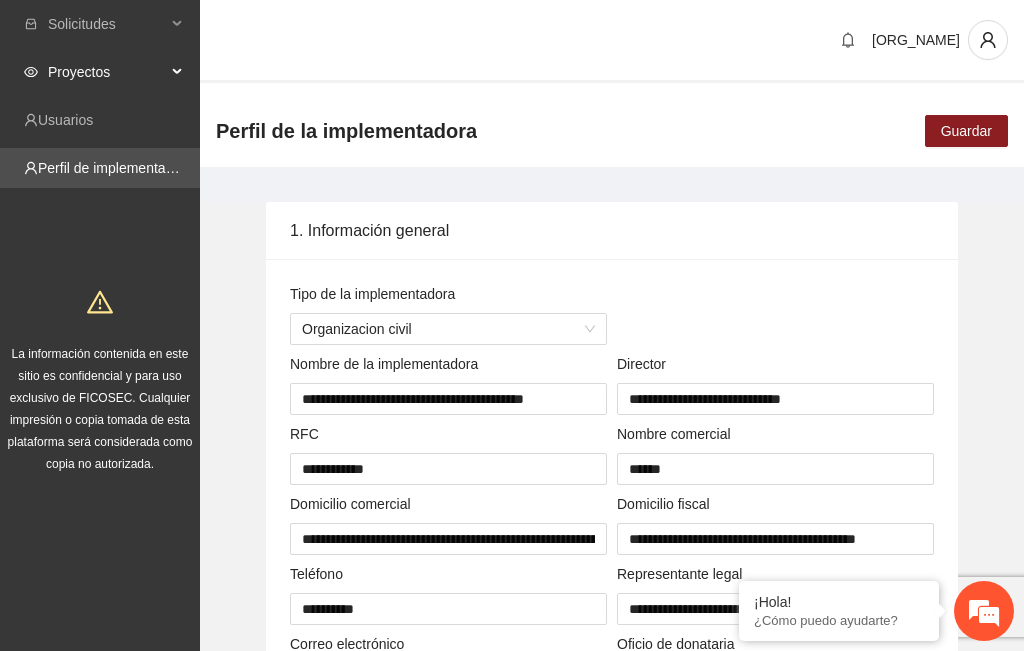 click on "Proyectos" at bounding box center [107, 72] 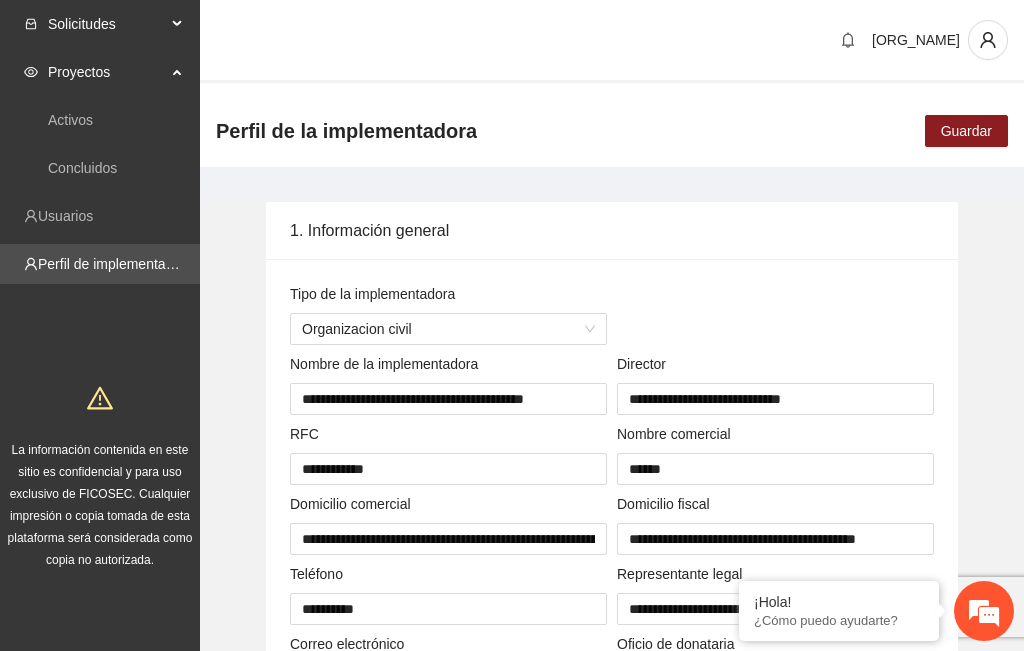 click on "Solicitudes" at bounding box center (107, 24) 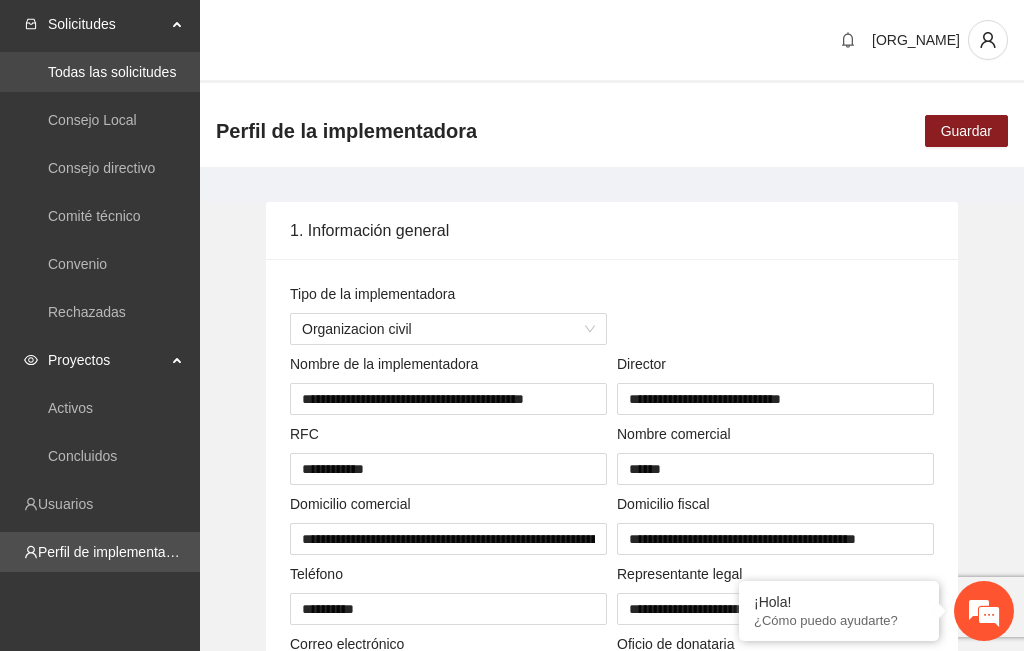click on "Todas las solicitudes" at bounding box center (112, 72) 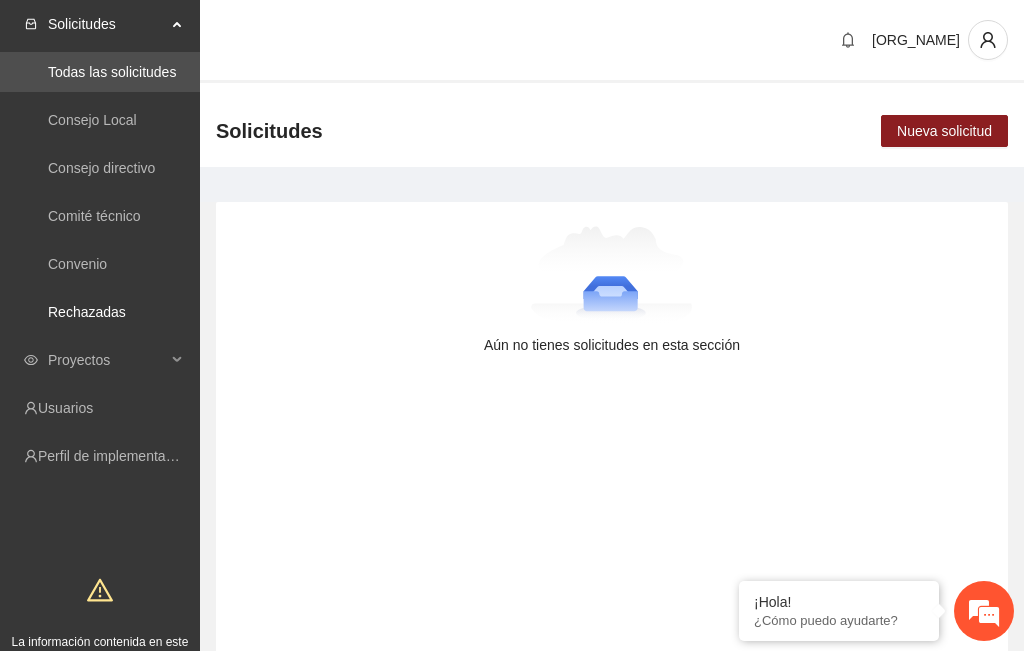 scroll, scrollTop: 0, scrollLeft: 0, axis: both 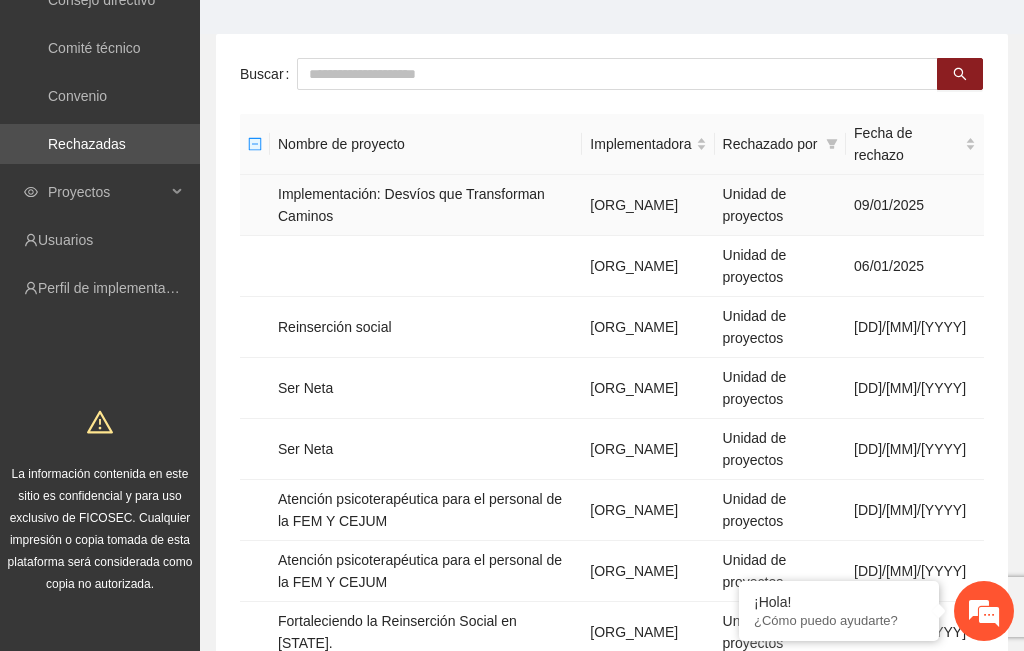 click on "[ORG_NAME]" at bounding box center [648, 205] 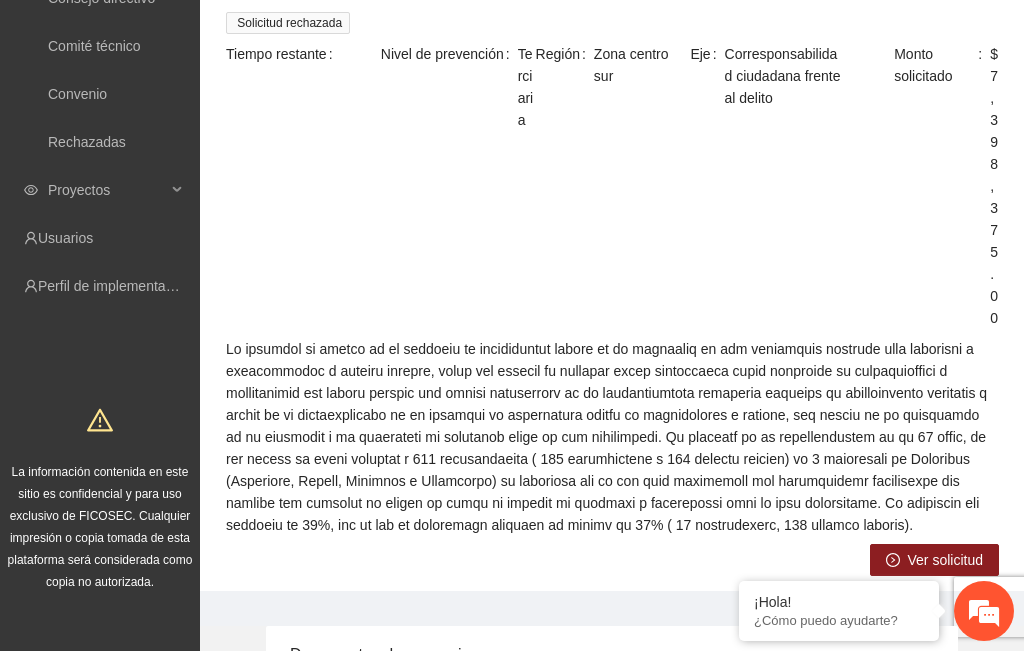 scroll, scrollTop: 0, scrollLeft: 0, axis: both 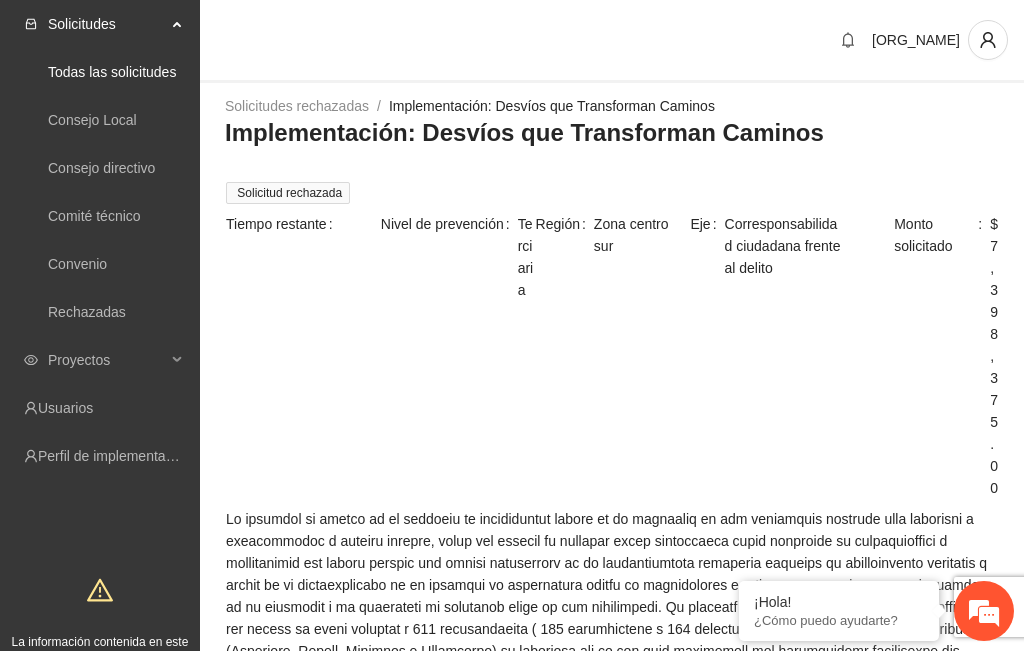click on "Solicitudes" at bounding box center [107, 24] 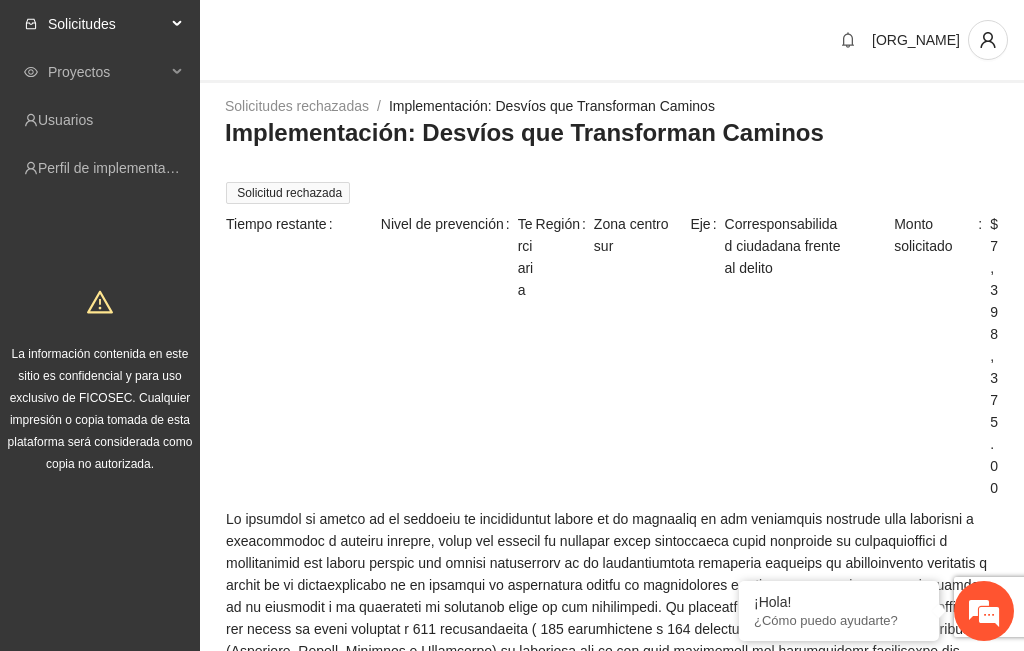 click on "Solicitudes" at bounding box center [107, 24] 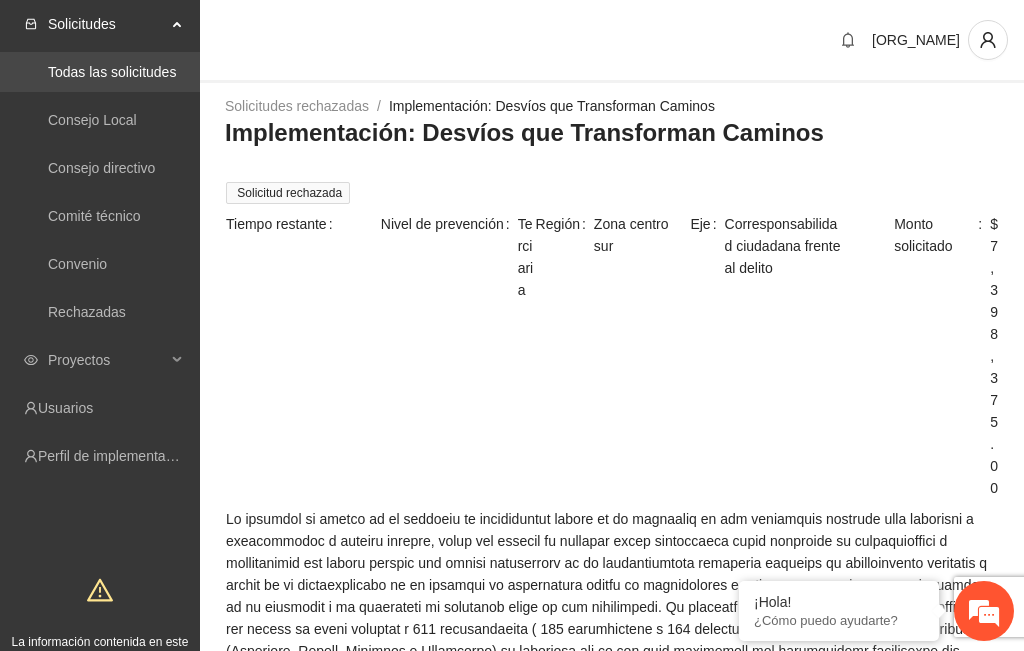 click on "Todas las solicitudes" at bounding box center (112, 72) 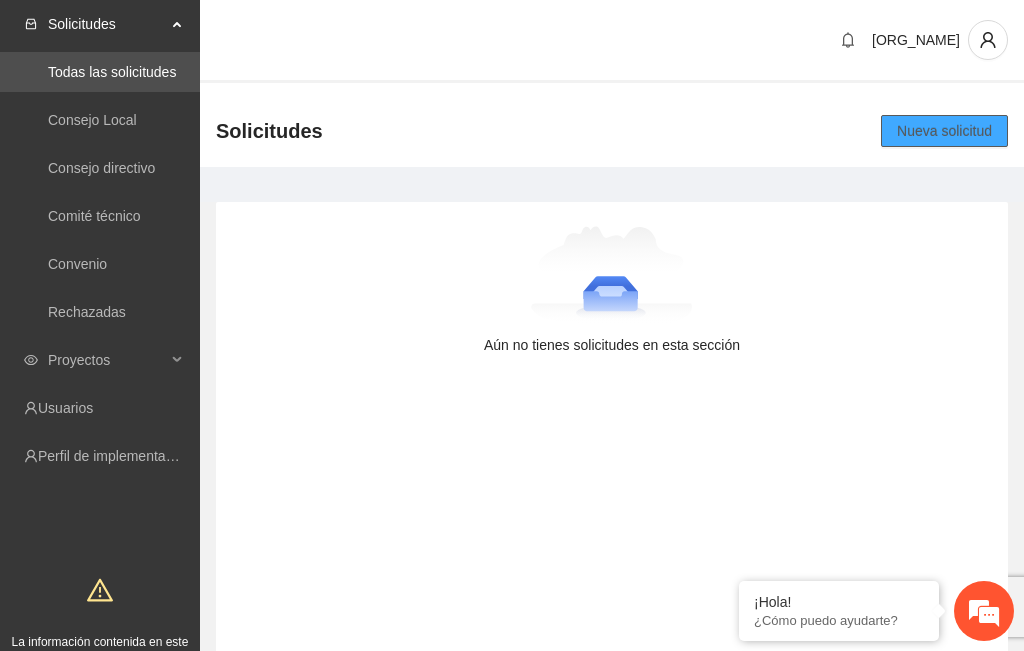 click on "Nueva solicitud" at bounding box center [944, 131] 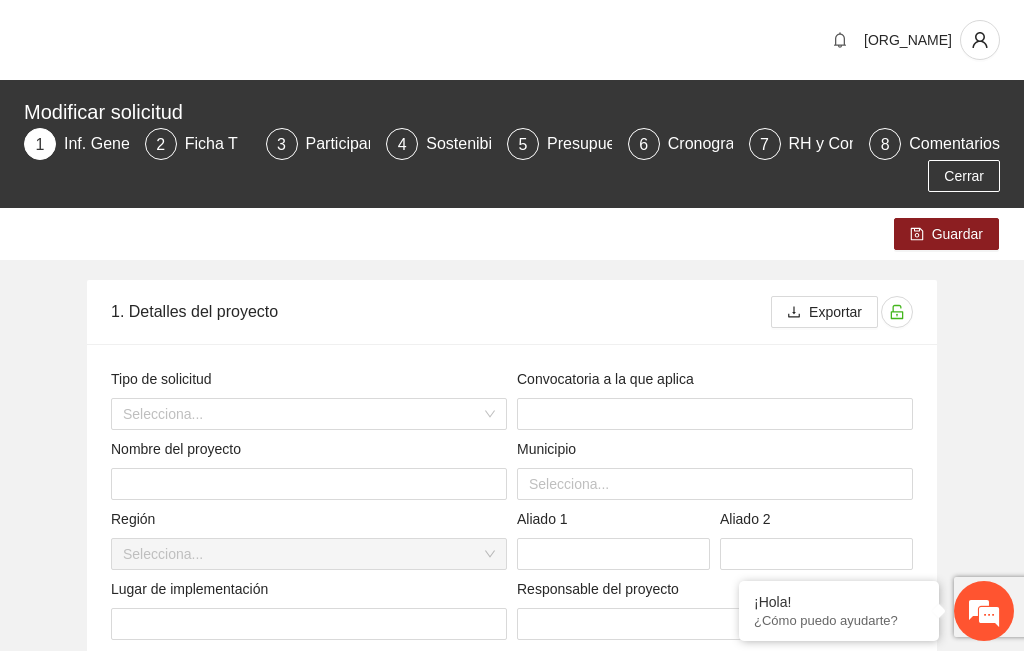 type 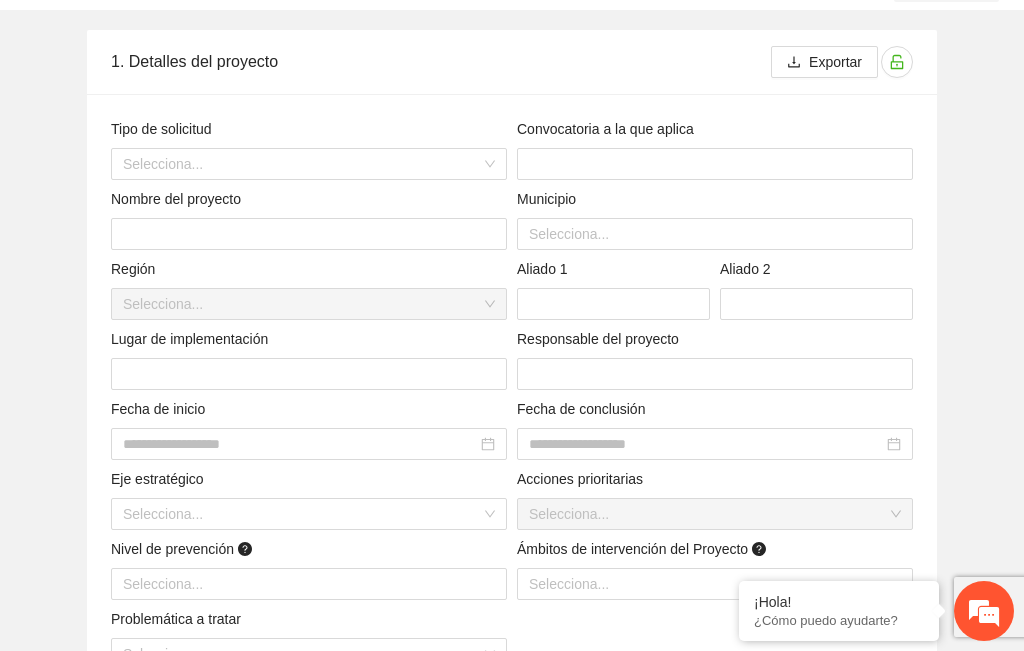 scroll, scrollTop: 256, scrollLeft: 0, axis: vertical 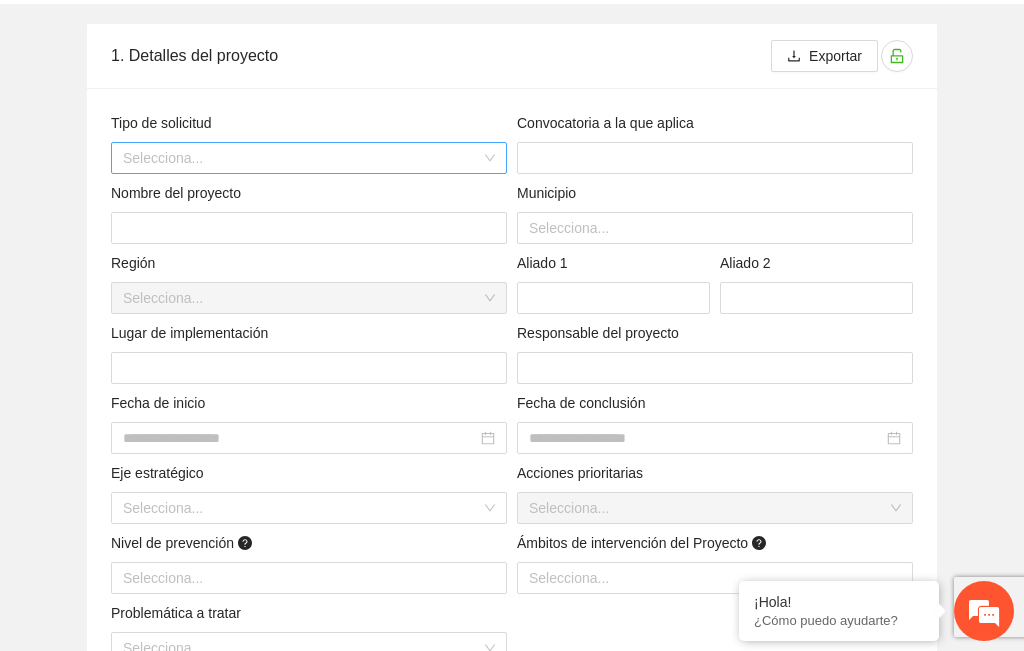 click on "Selecciona..." at bounding box center [309, 158] 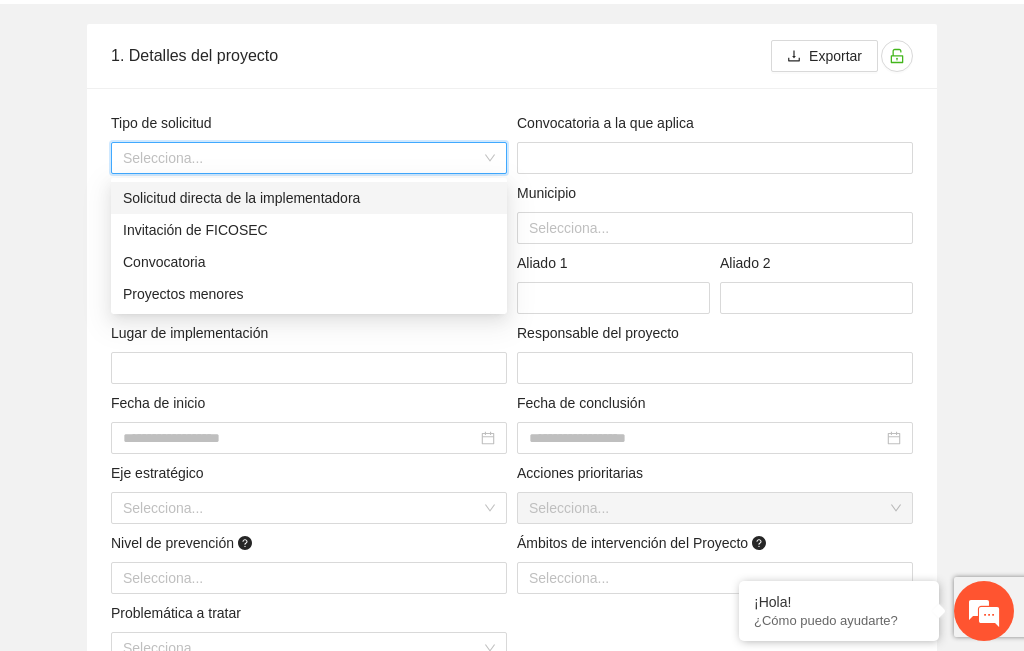 click on "Solicitud directa de la implementadora" at bounding box center [309, 198] 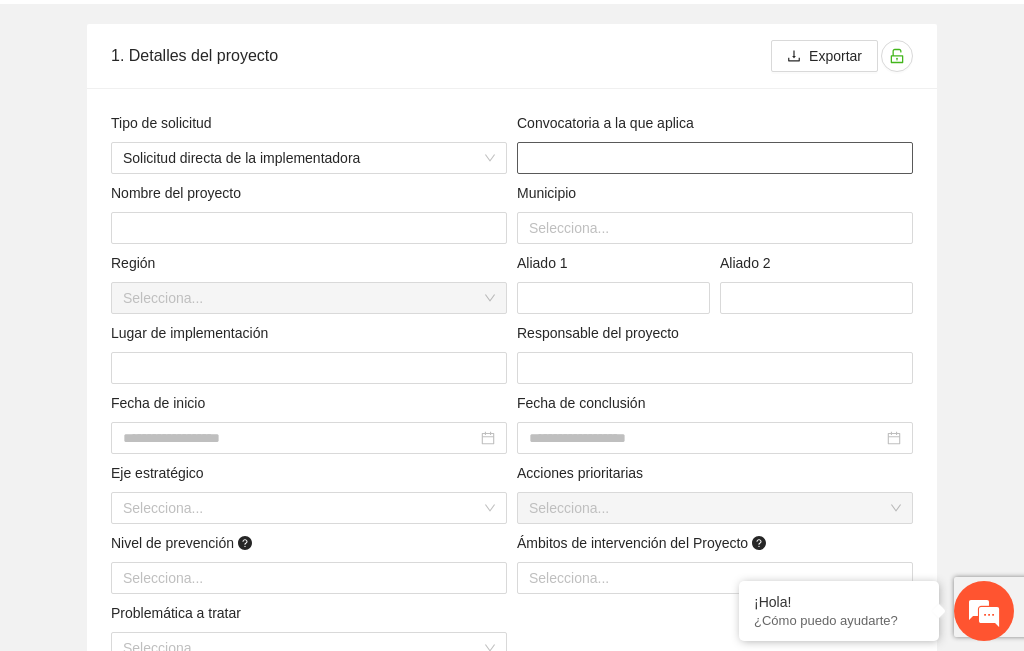 click at bounding box center [715, 158] 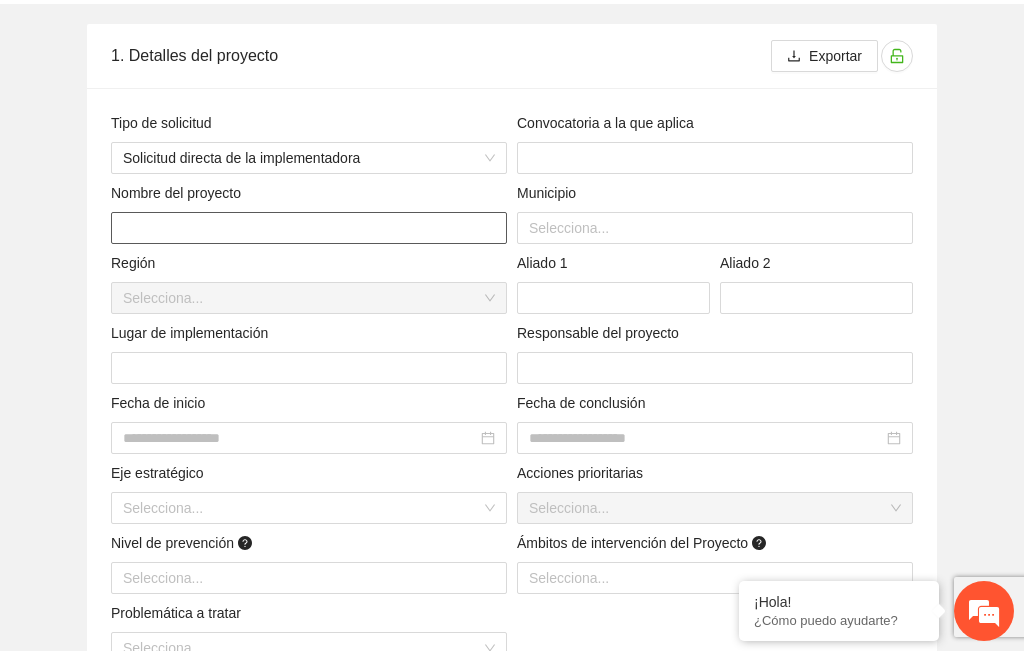 click at bounding box center (309, 228) 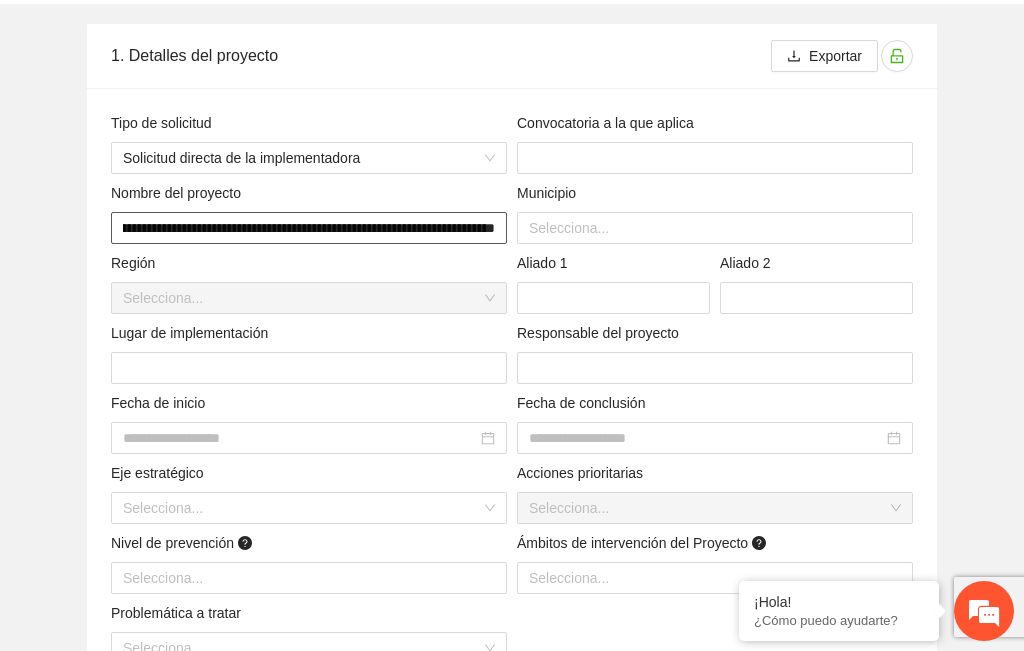 scroll, scrollTop: 0, scrollLeft: 164, axis: horizontal 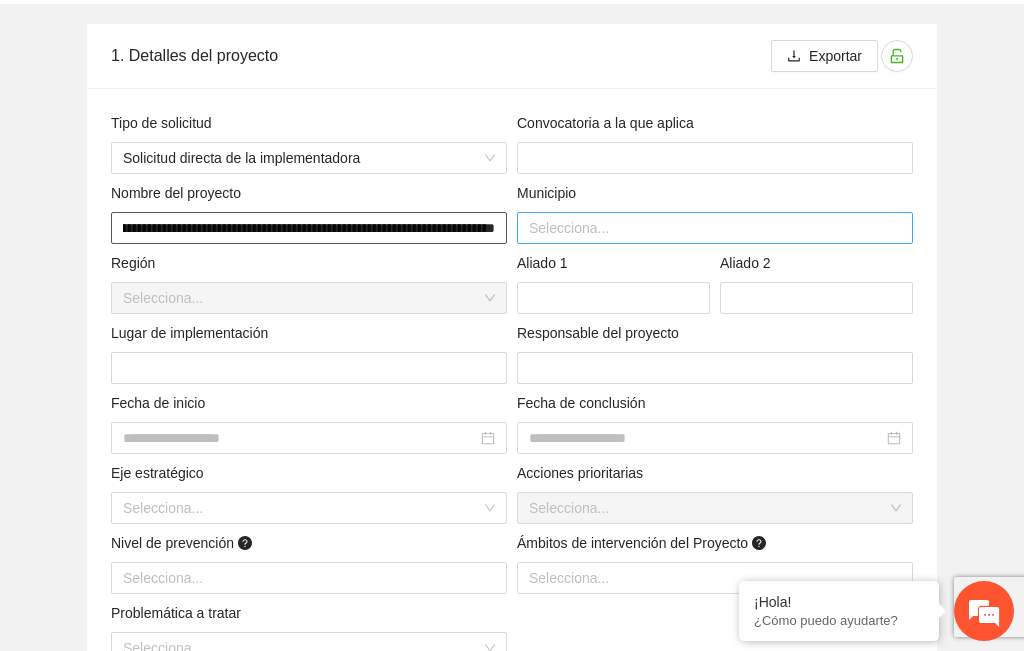 click at bounding box center (715, 228) 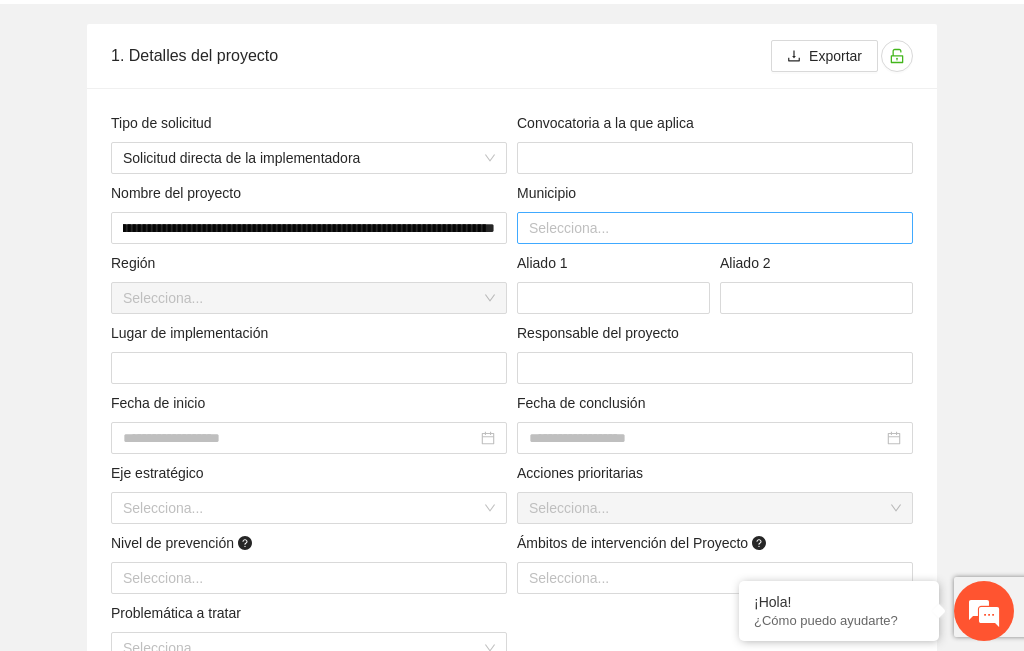 scroll, scrollTop: 0, scrollLeft: 0, axis: both 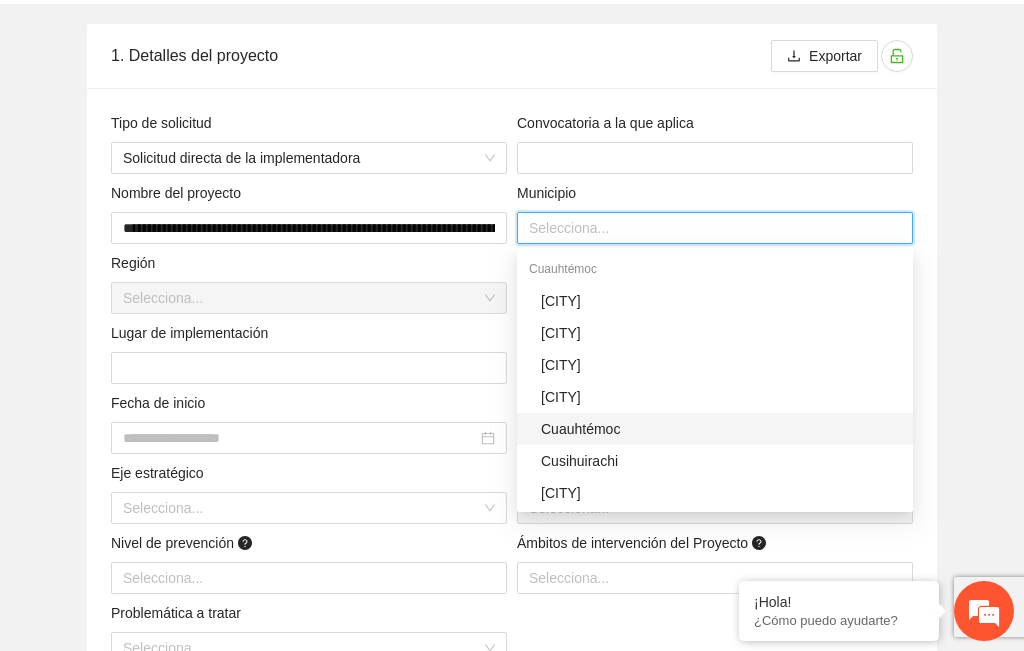 click on "Cuauhtémoc" at bounding box center [721, 429] 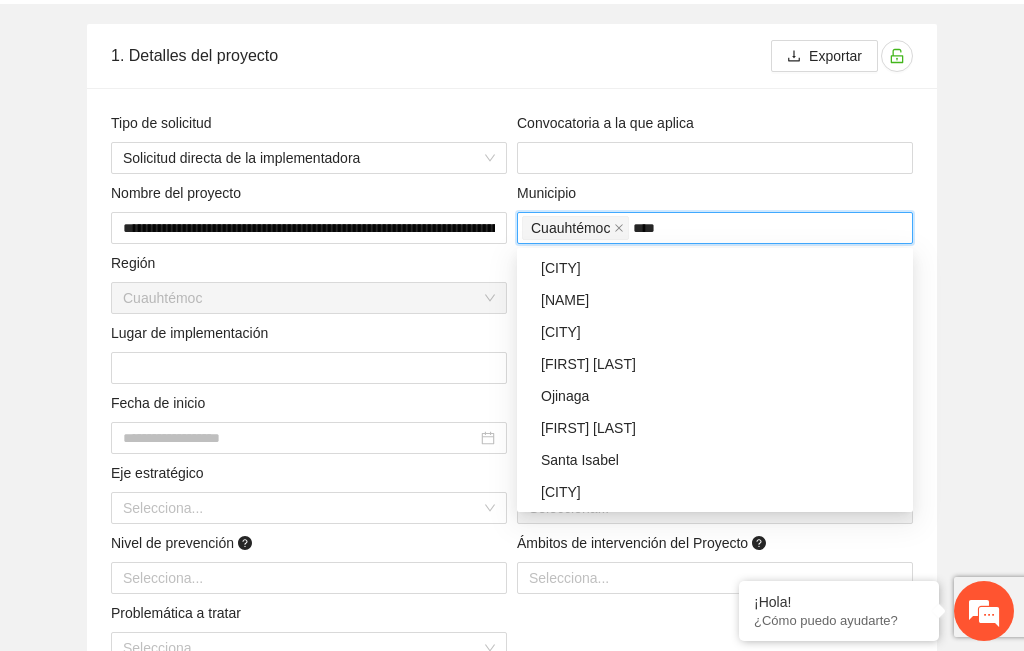 scroll, scrollTop: 128, scrollLeft: 0, axis: vertical 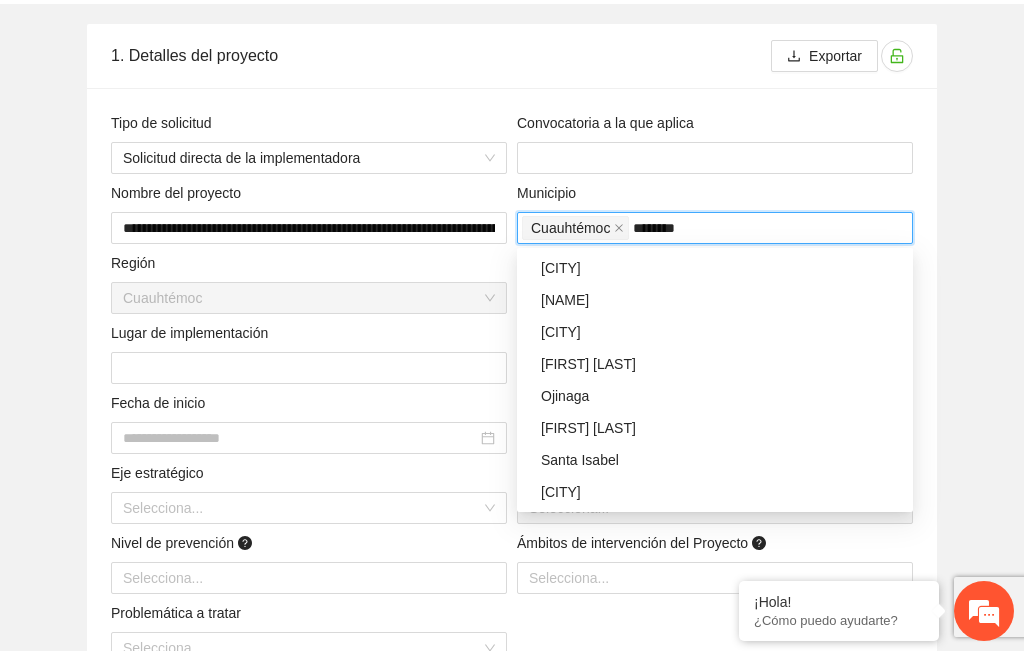 type on "*********" 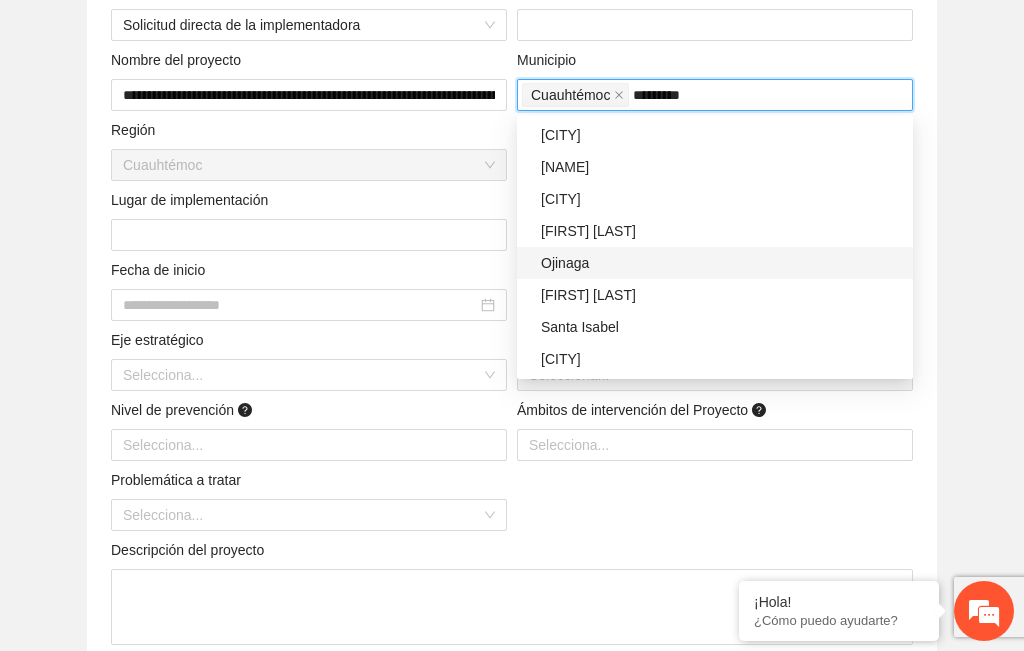 scroll, scrollTop: 334, scrollLeft: 0, axis: vertical 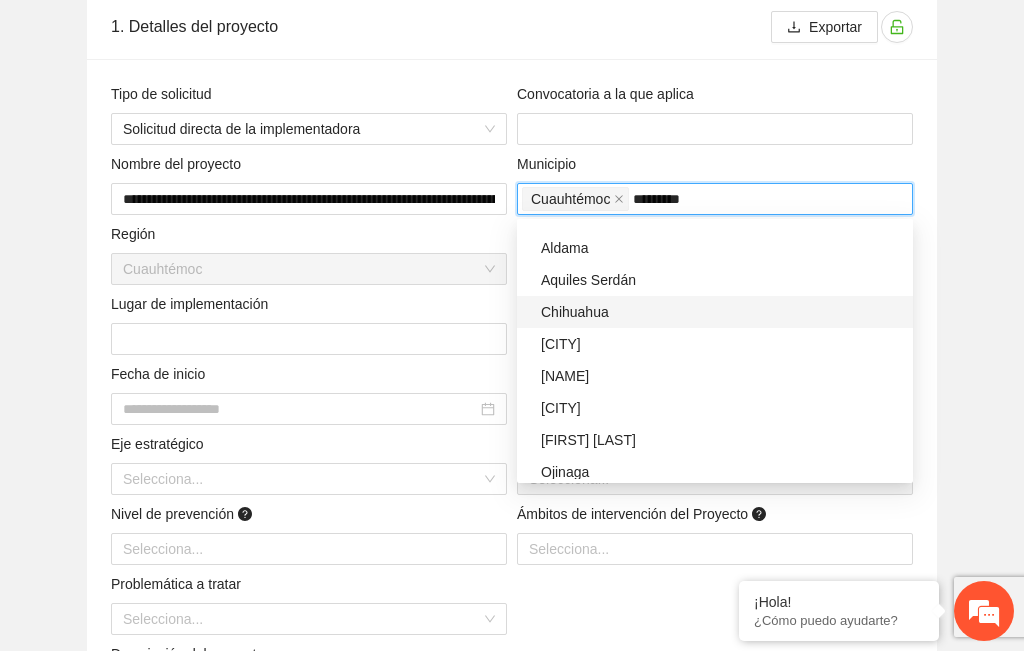 click on "Chihuahua" at bounding box center [721, 312] 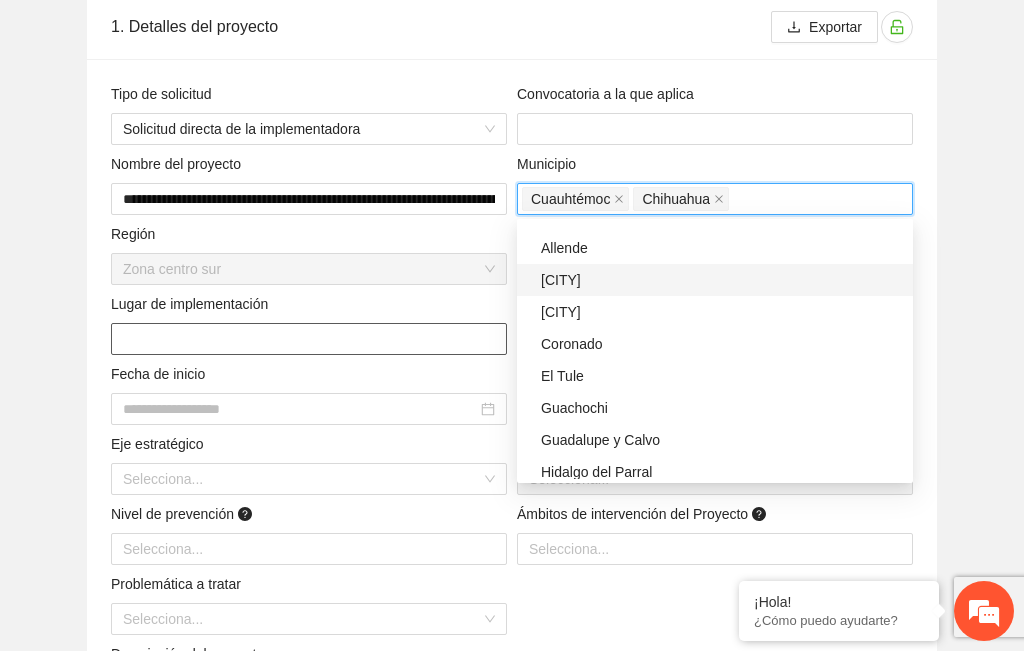 click at bounding box center [309, 339] 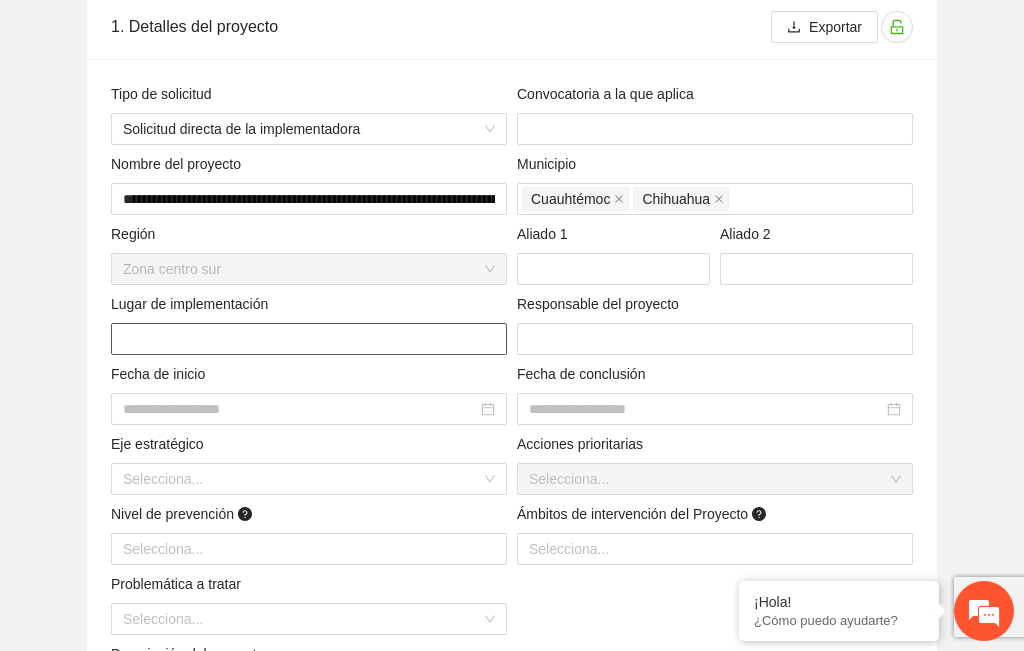 type on "**********" 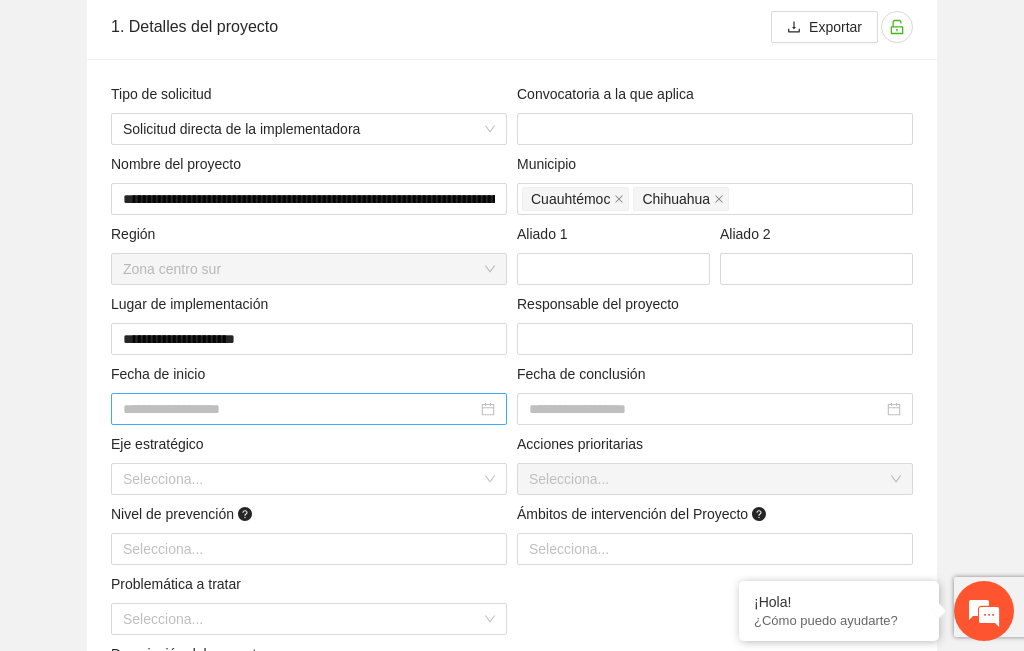 click at bounding box center [300, 409] 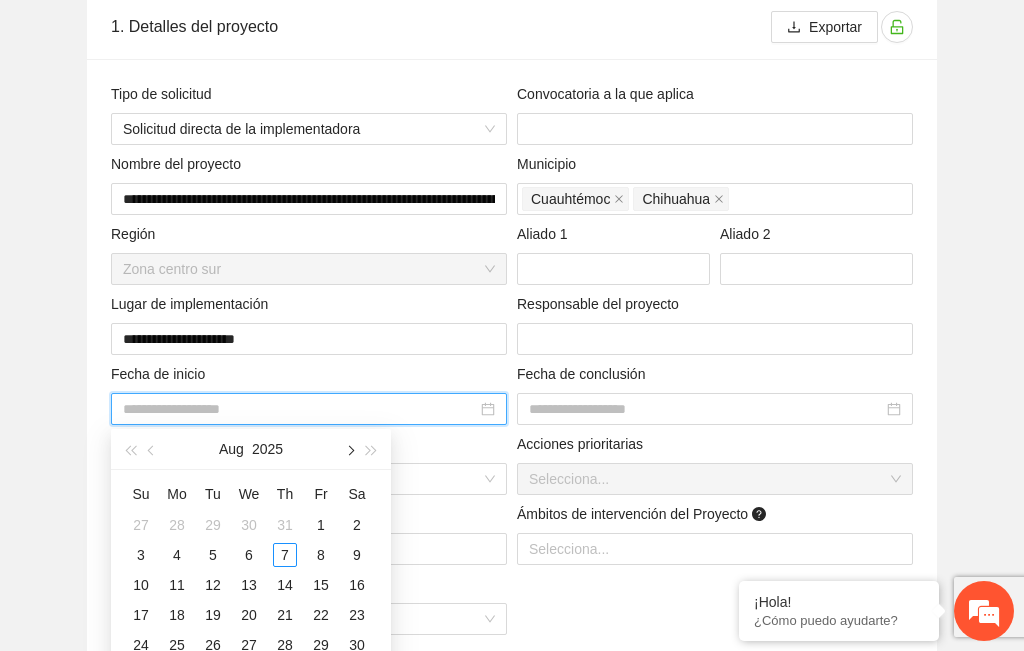 click at bounding box center (349, 451) 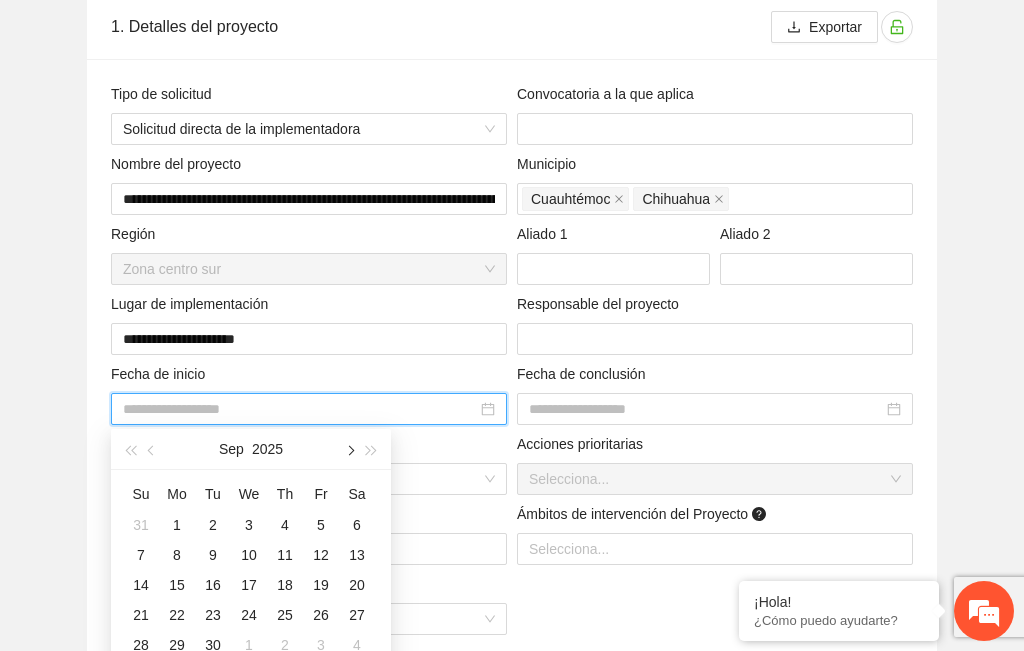 click at bounding box center [349, 451] 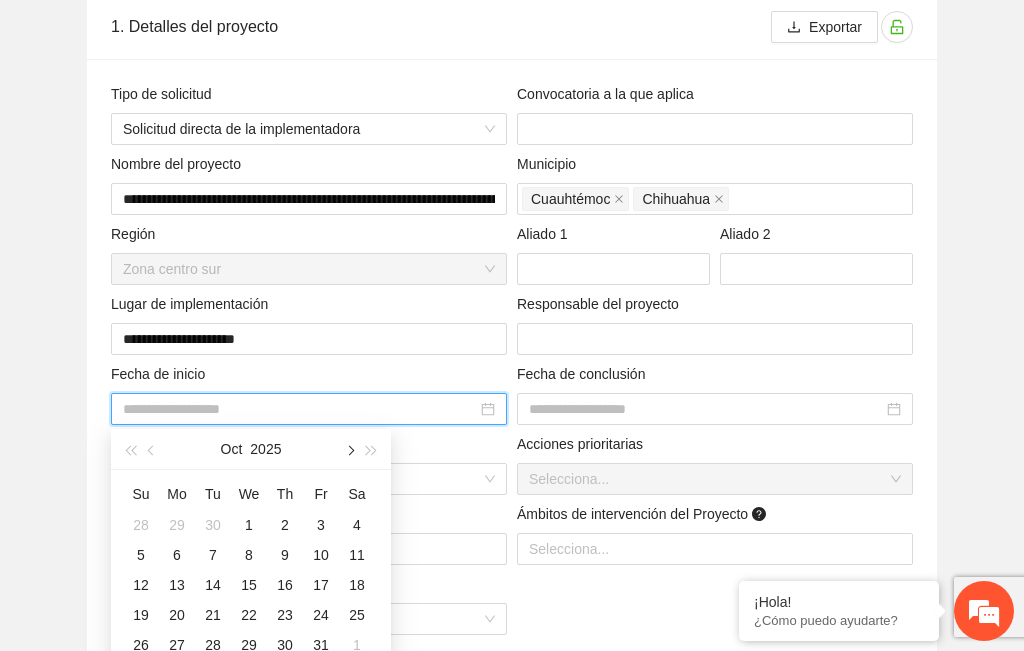 click at bounding box center (349, 451) 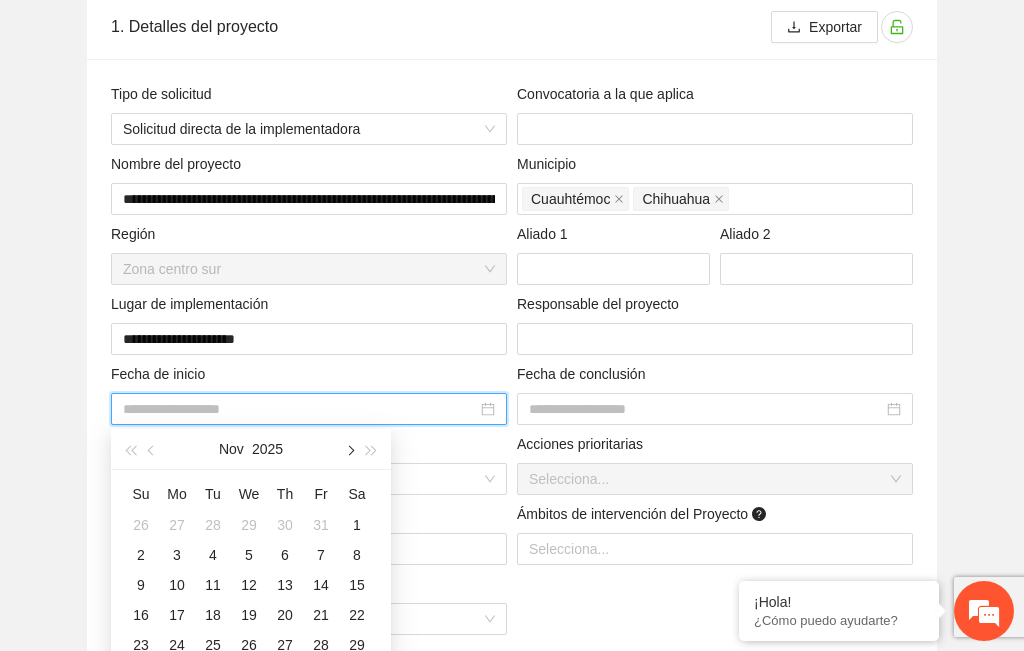 click at bounding box center [349, 451] 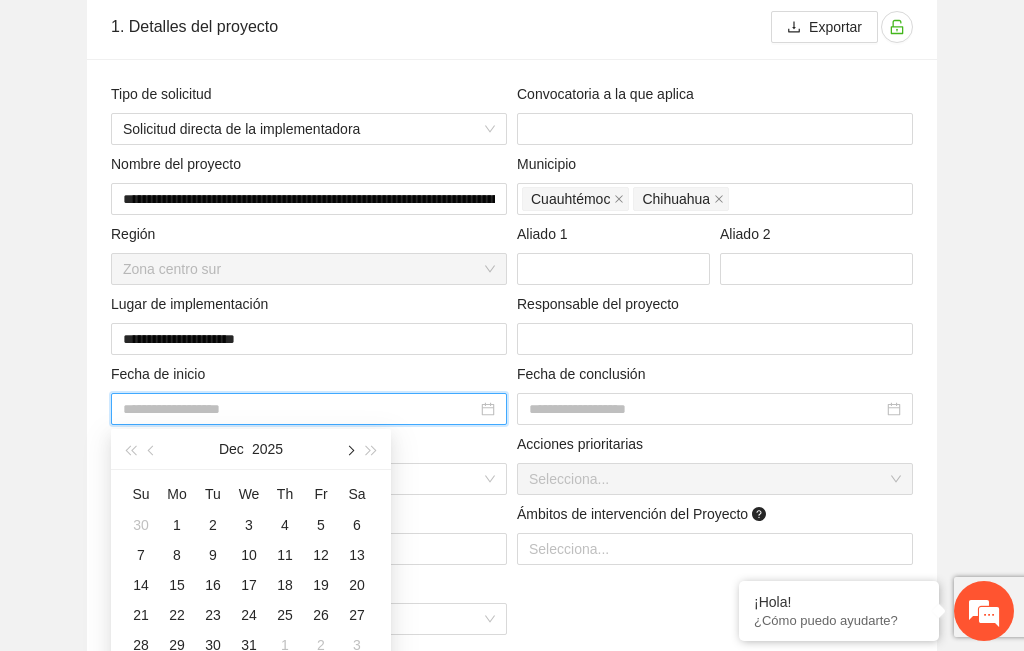 click at bounding box center [349, 451] 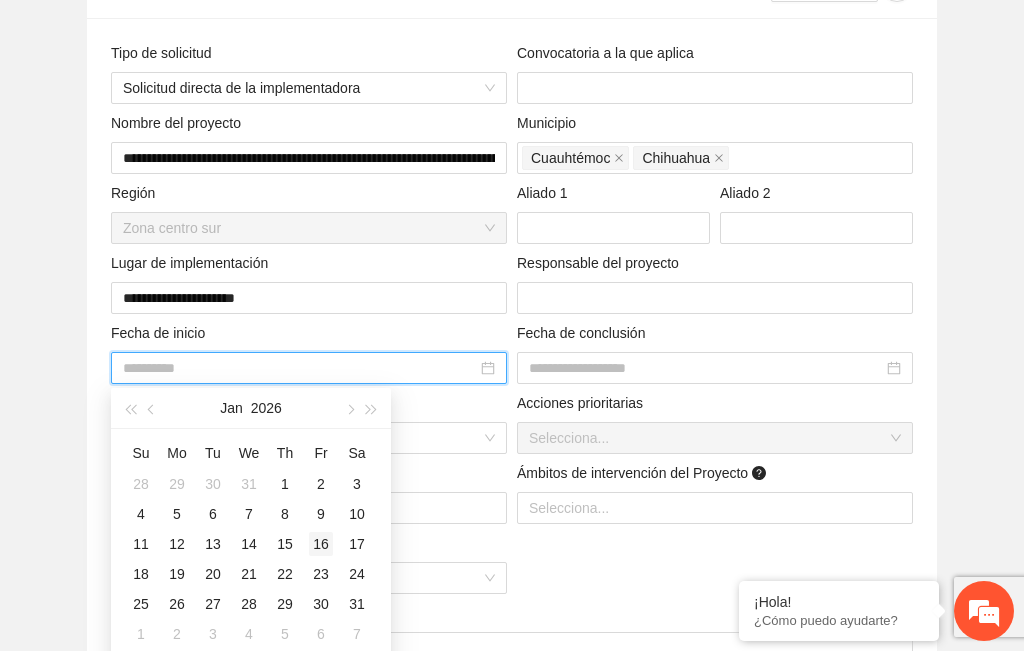 scroll, scrollTop: 336, scrollLeft: 0, axis: vertical 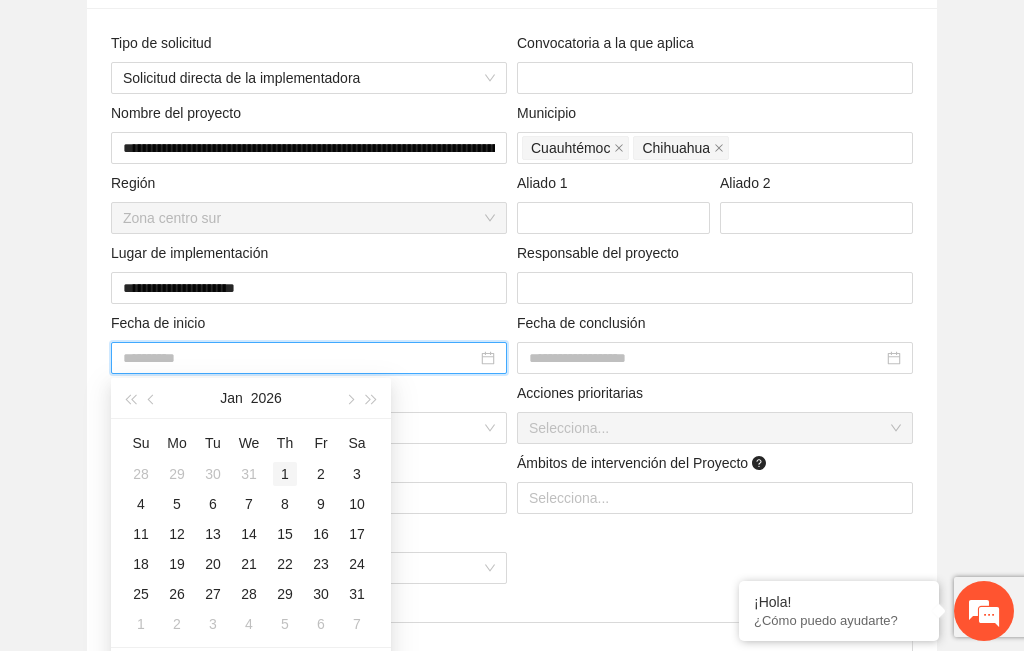 type on "**********" 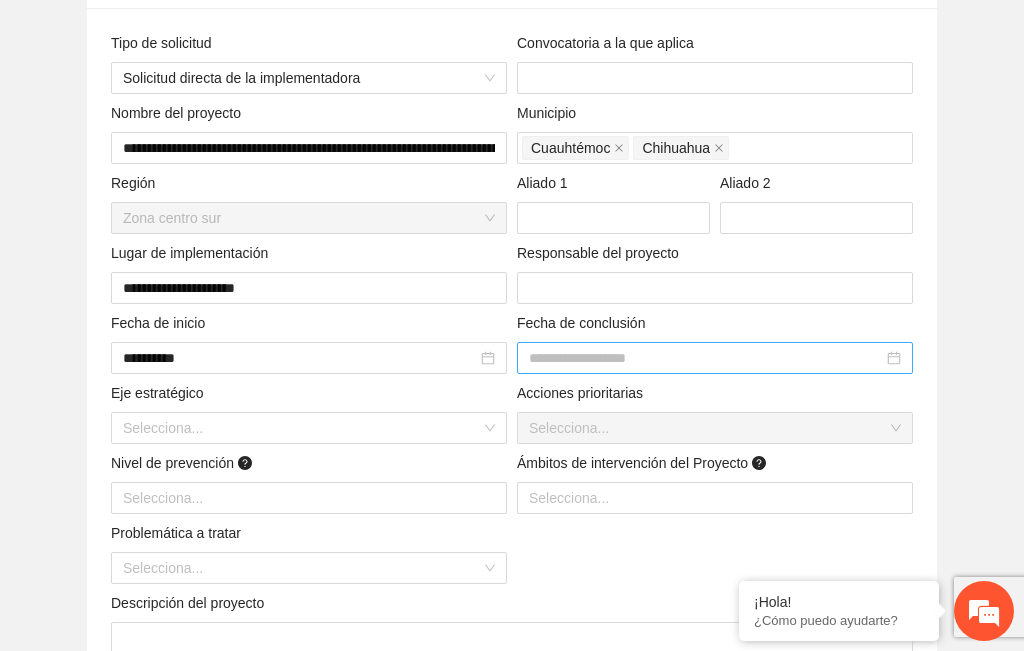 click at bounding box center (715, 358) 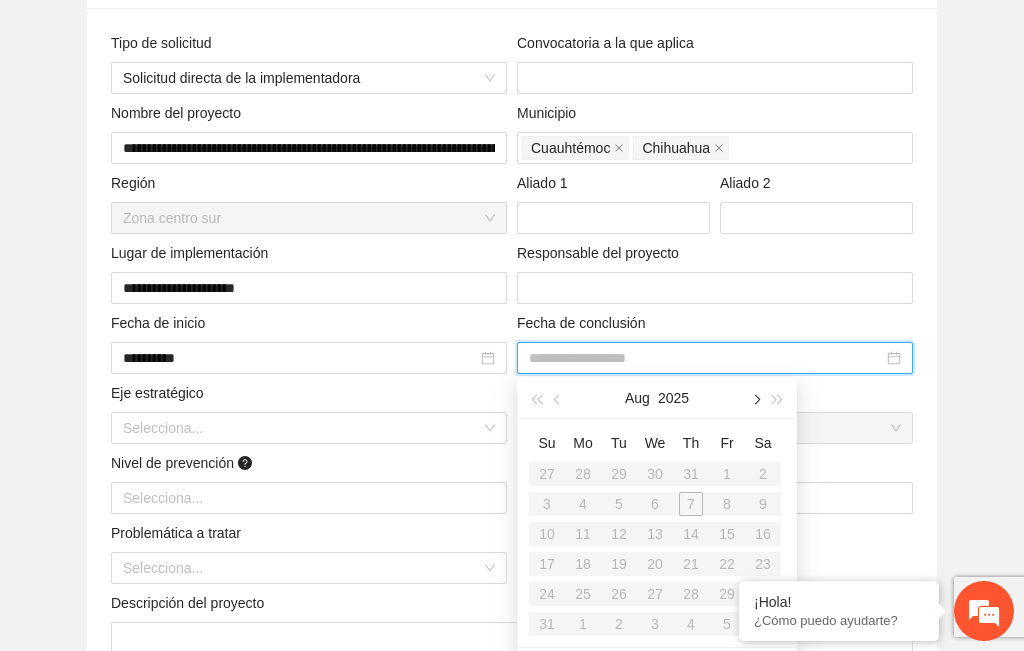 click at bounding box center (755, 400) 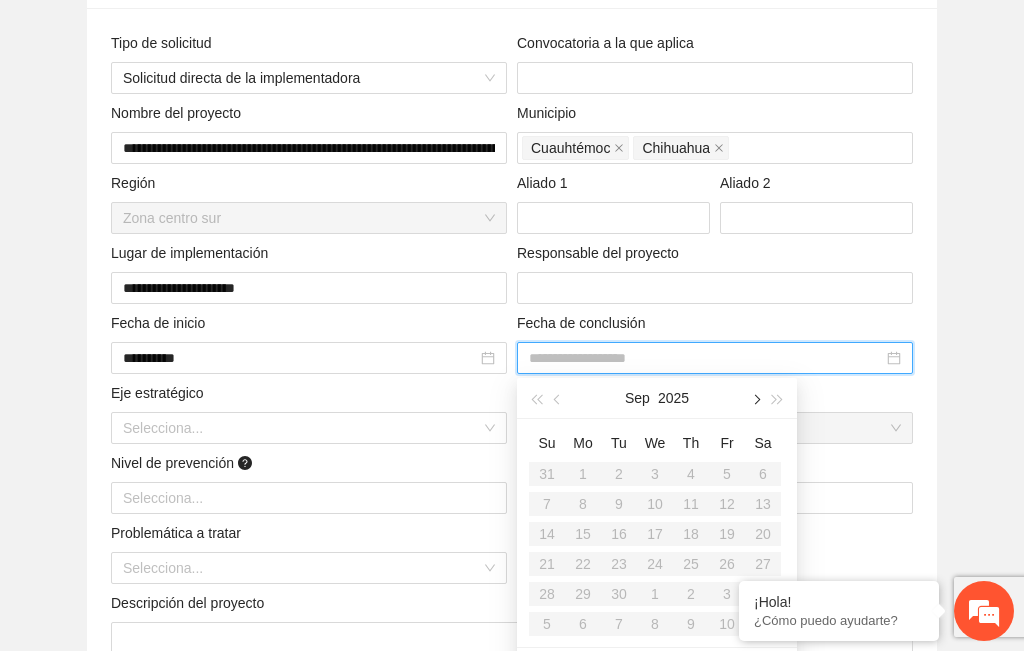 click at bounding box center [755, 400] 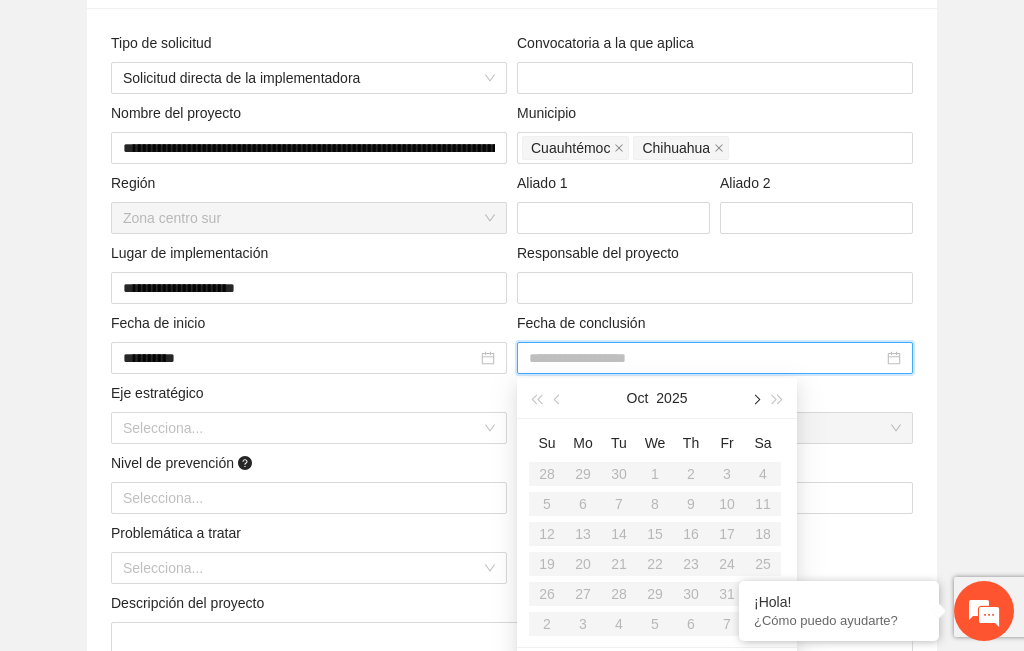 click at bounding box center (755, 400) 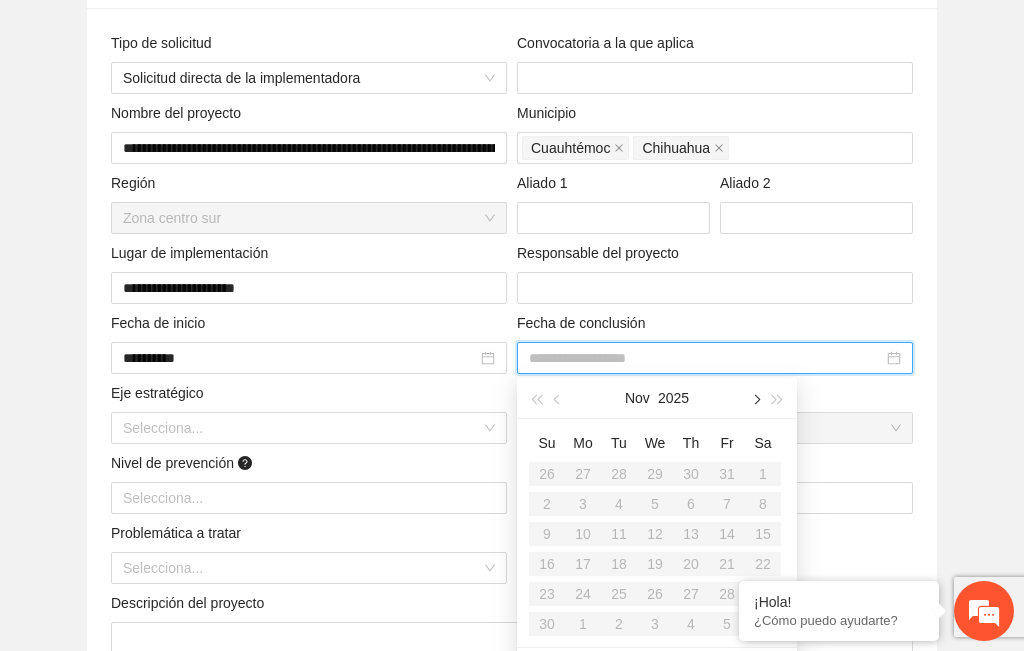 click at bounding box center [755, 400] 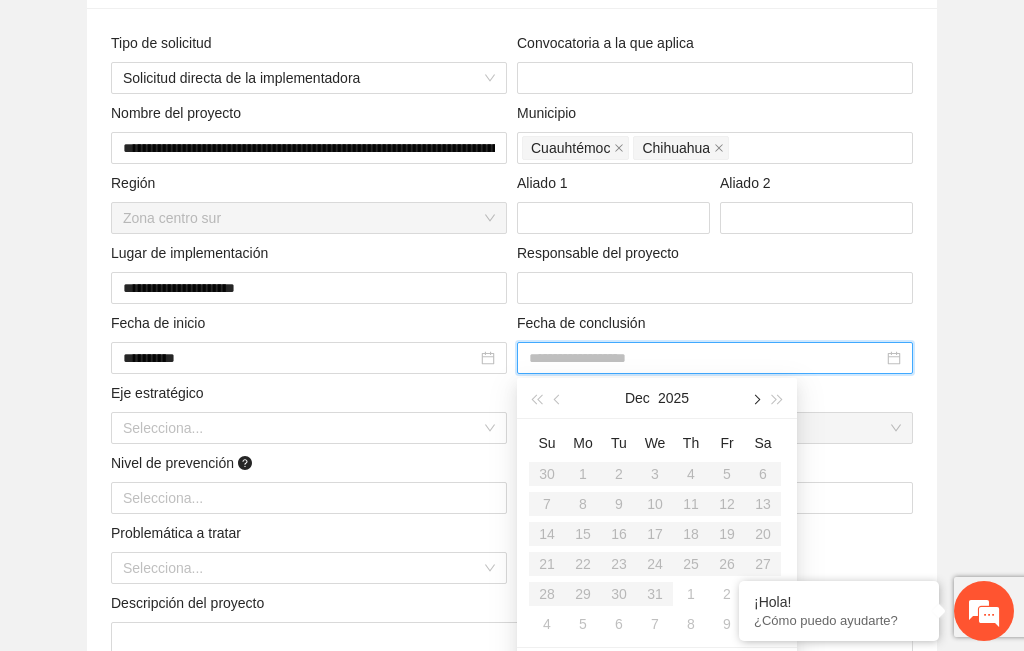 click at bounding box center [755, 400] 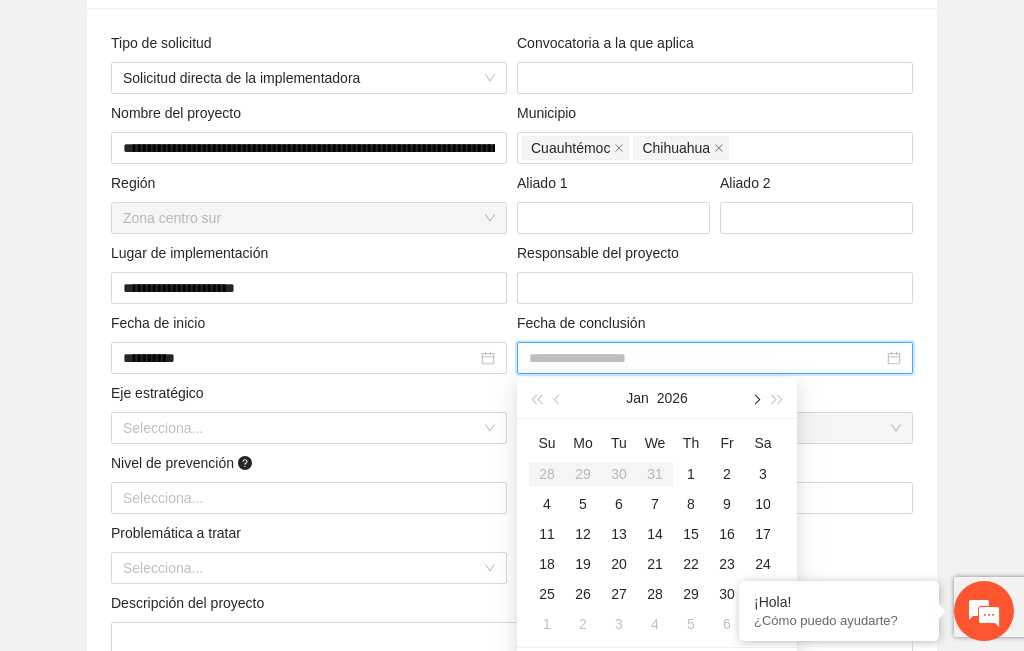 click at bounding box center [755, 400] 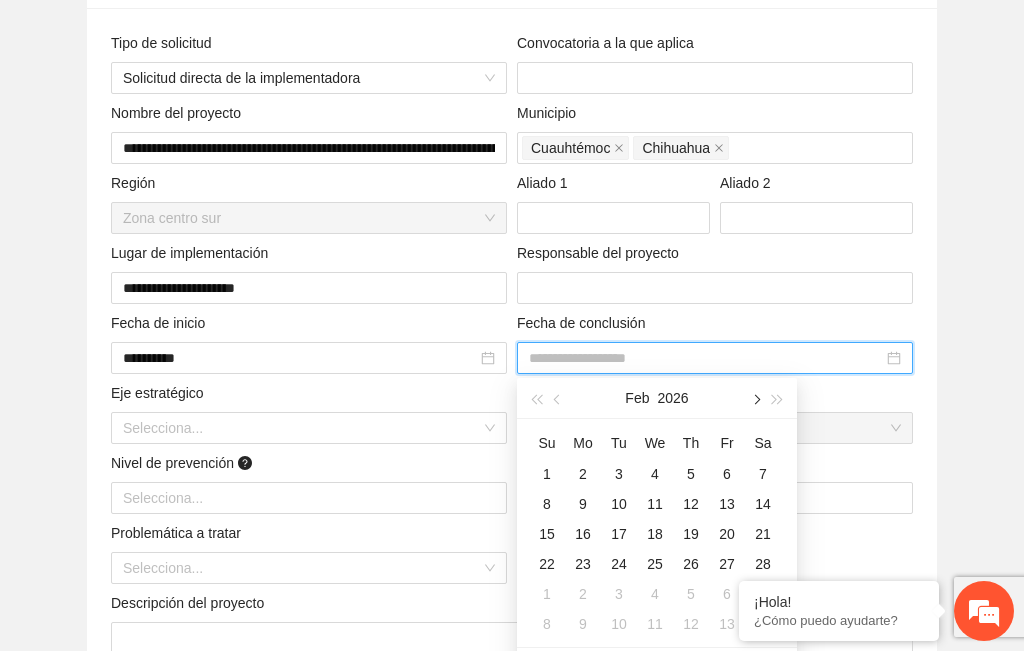 click at bounding box center [755, 400] 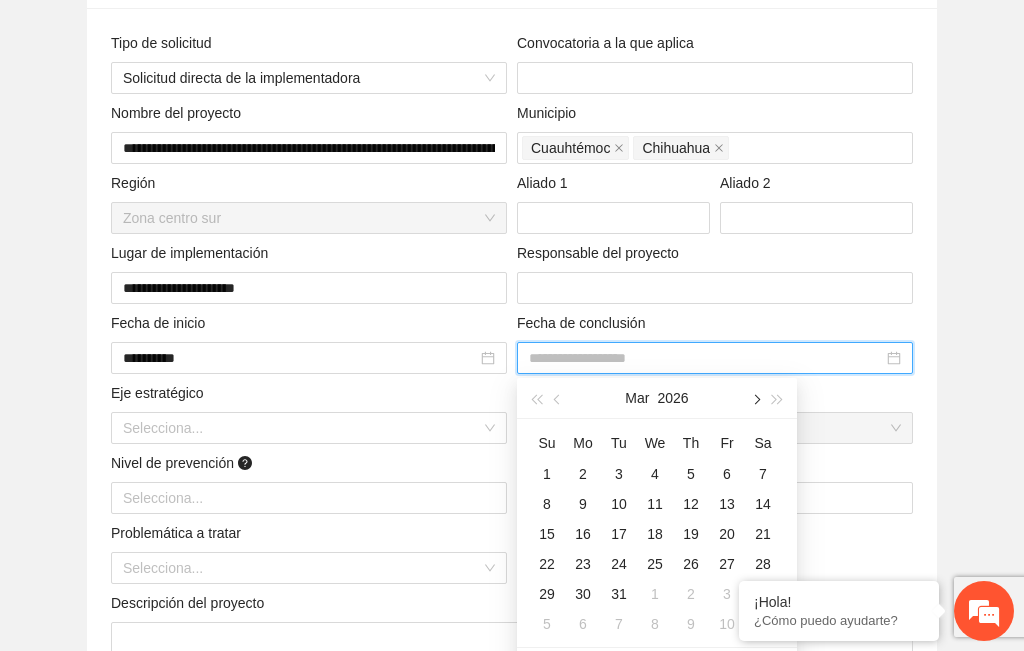 click at bounding box center (755, 400) 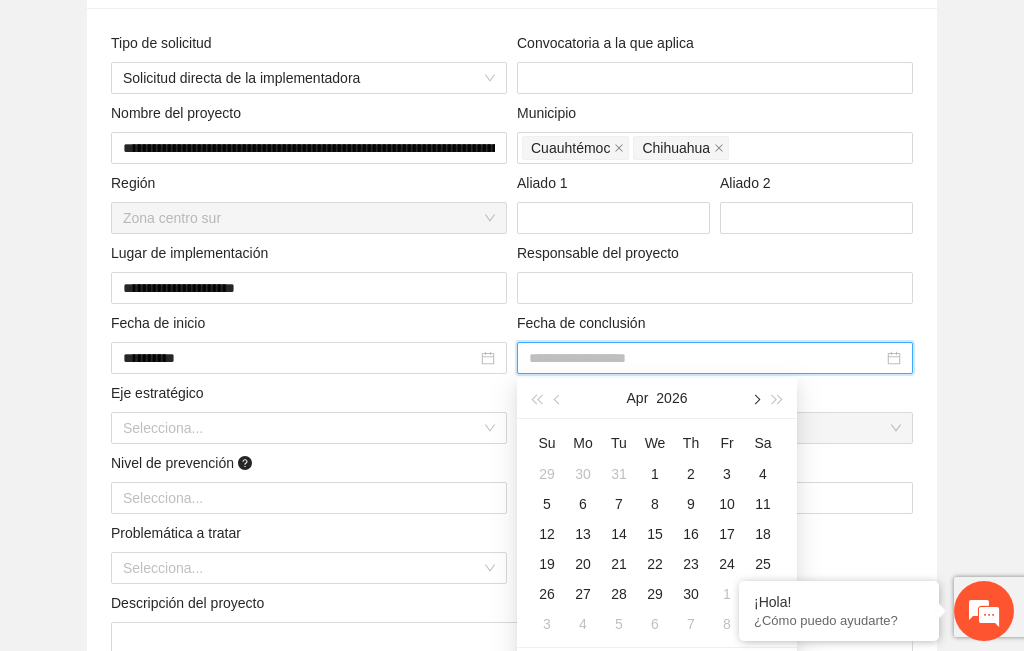 click at bounding box center [755, 400] 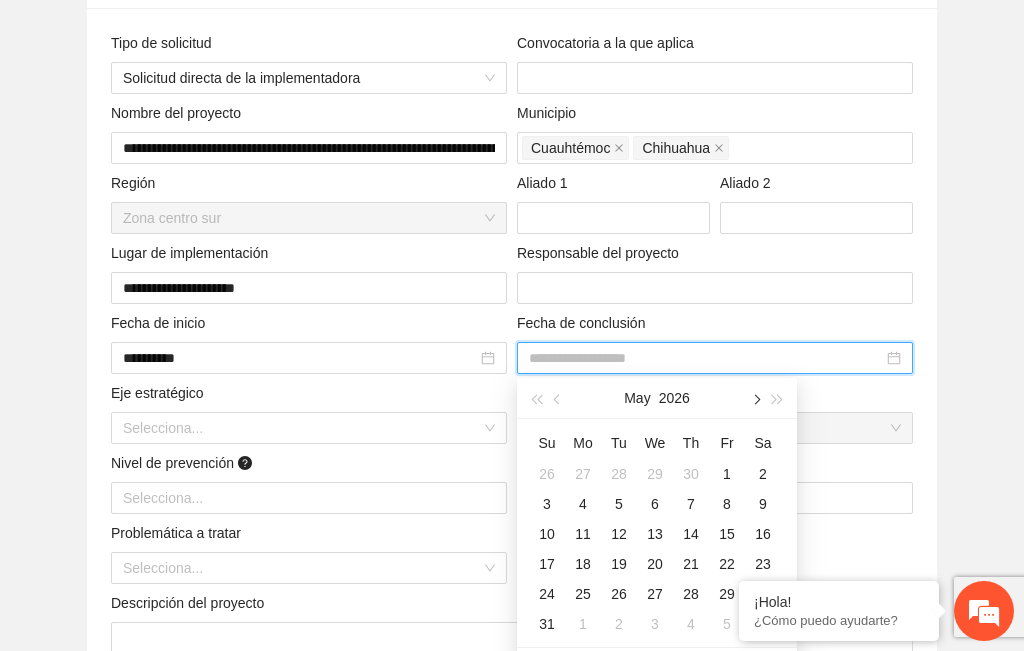 click at bounding box center (755, 400) 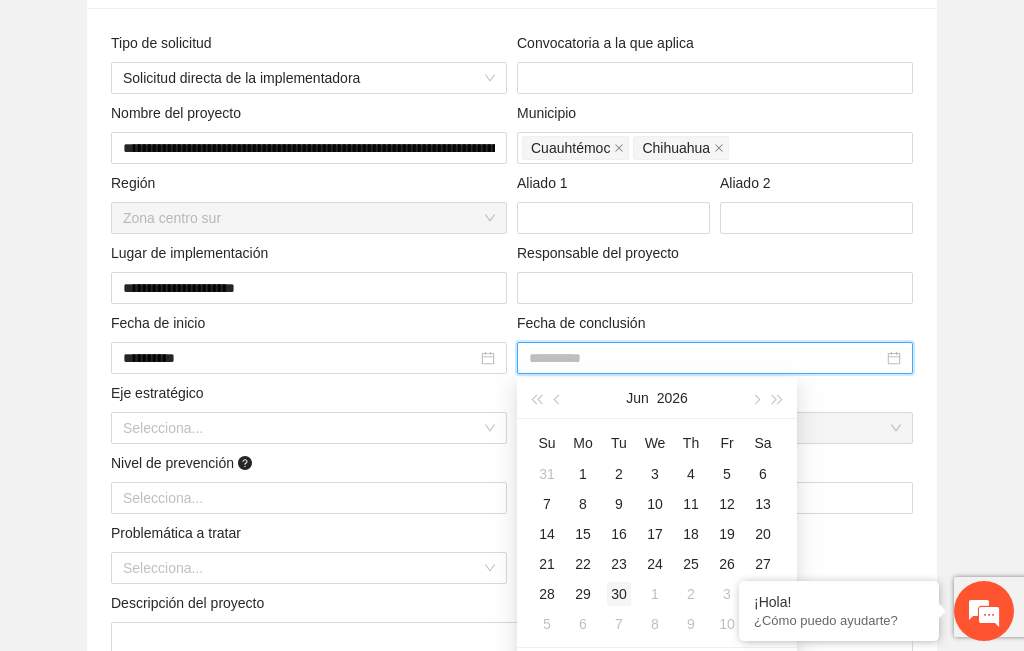 type on "**********" 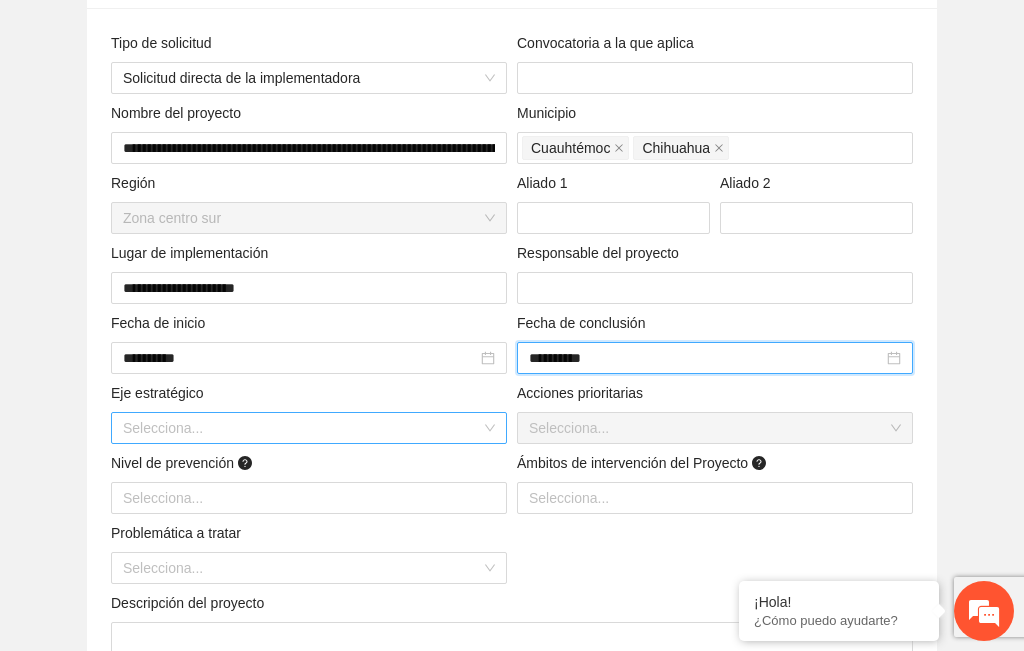 click at bounding box center (302, 428) 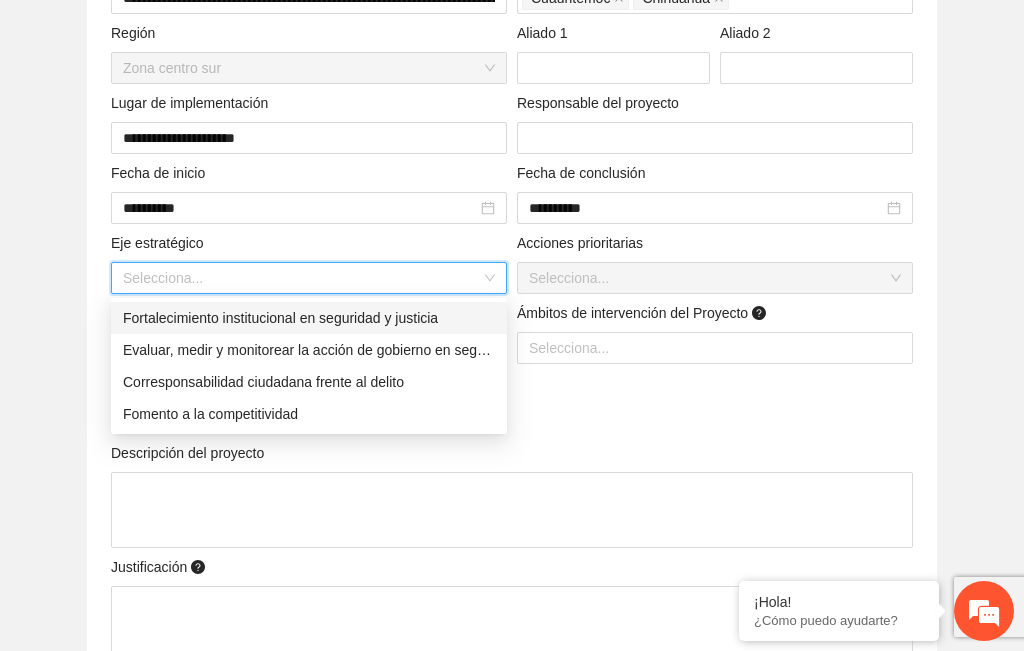 scroll, scrollTop: 490, scrollLeft: 0, axis: vertical 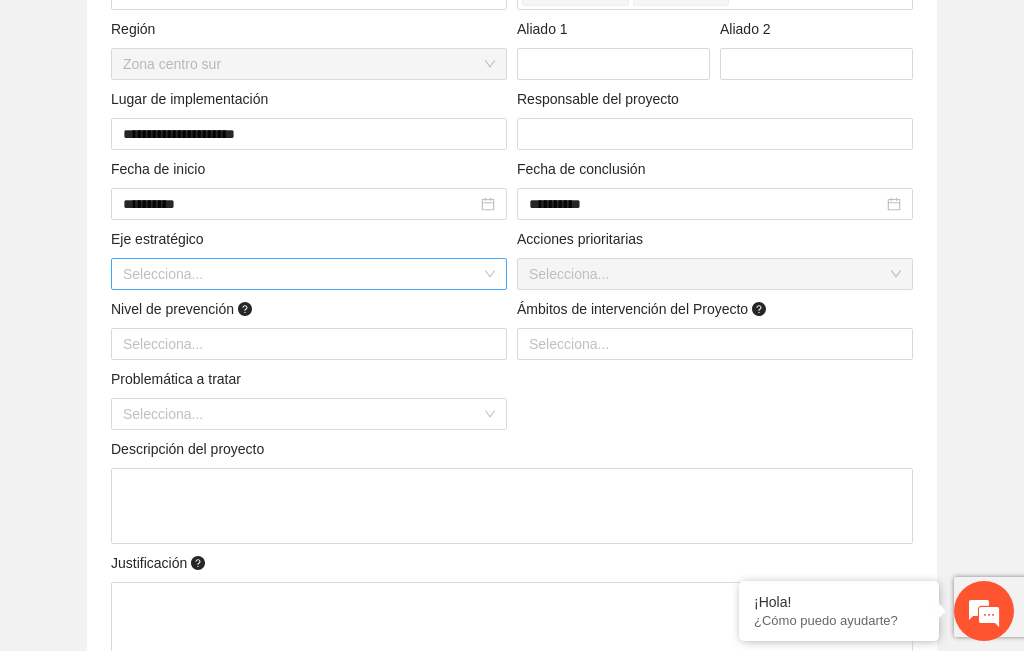 click on "Selecciona..." at bounding box center (309, 274) 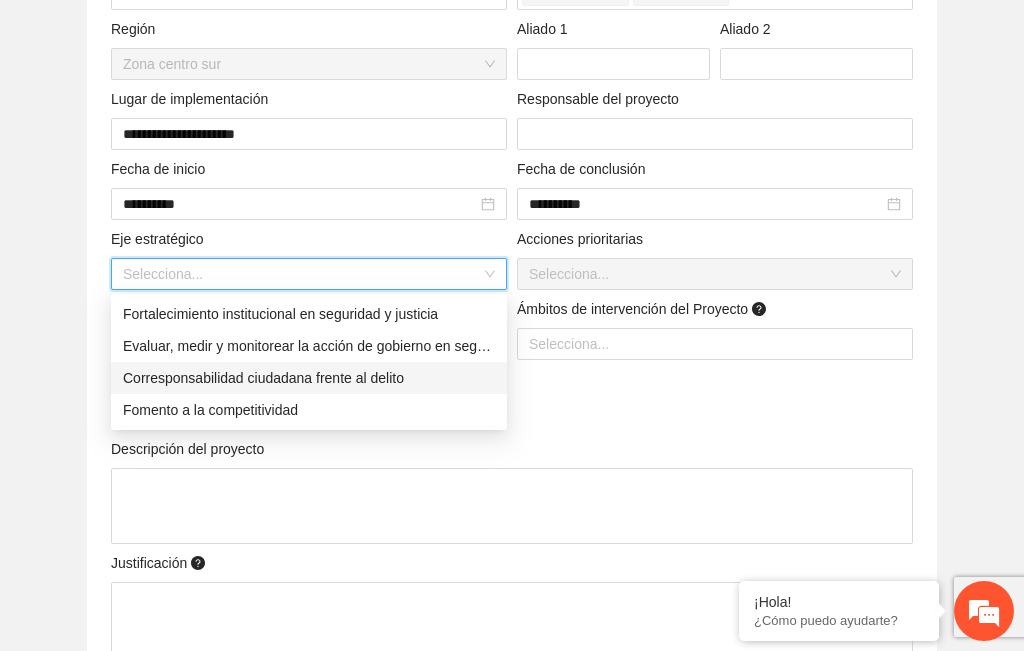 click on "Corresponsabilidad ciudadana frente al delito" at bounding box center [309, 378] 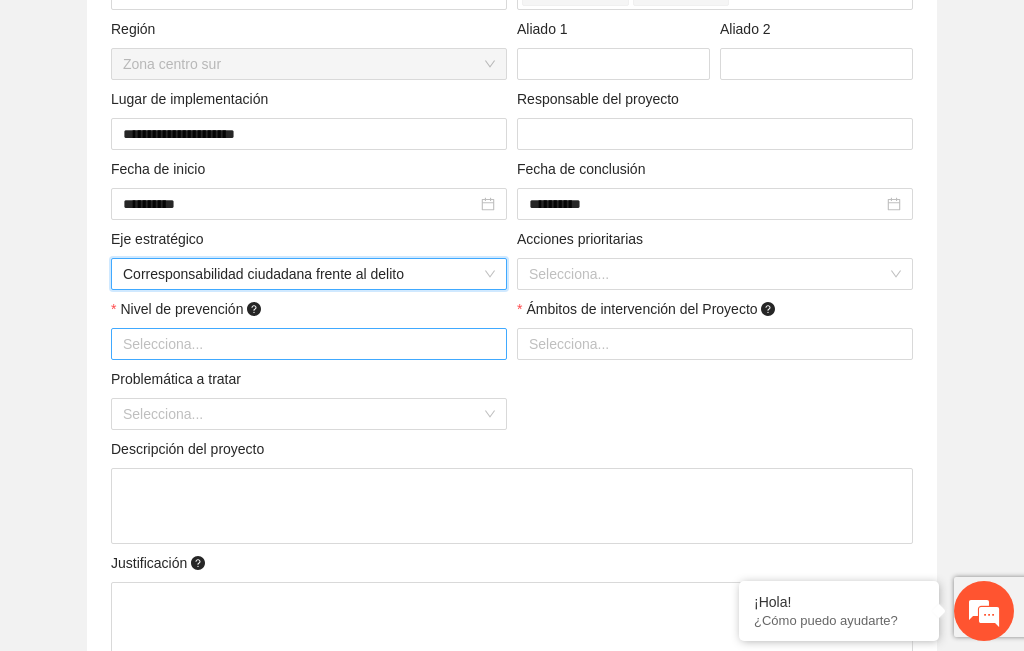 click at bounding box center [309, 344] 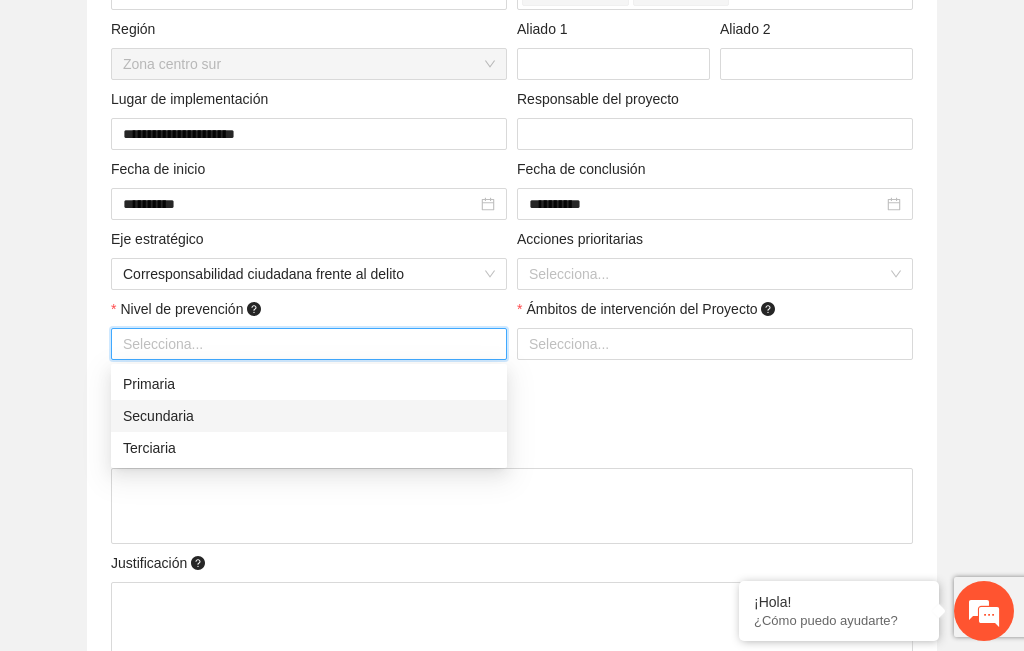 click on "Secundaria" at bounding box center (309, 416) 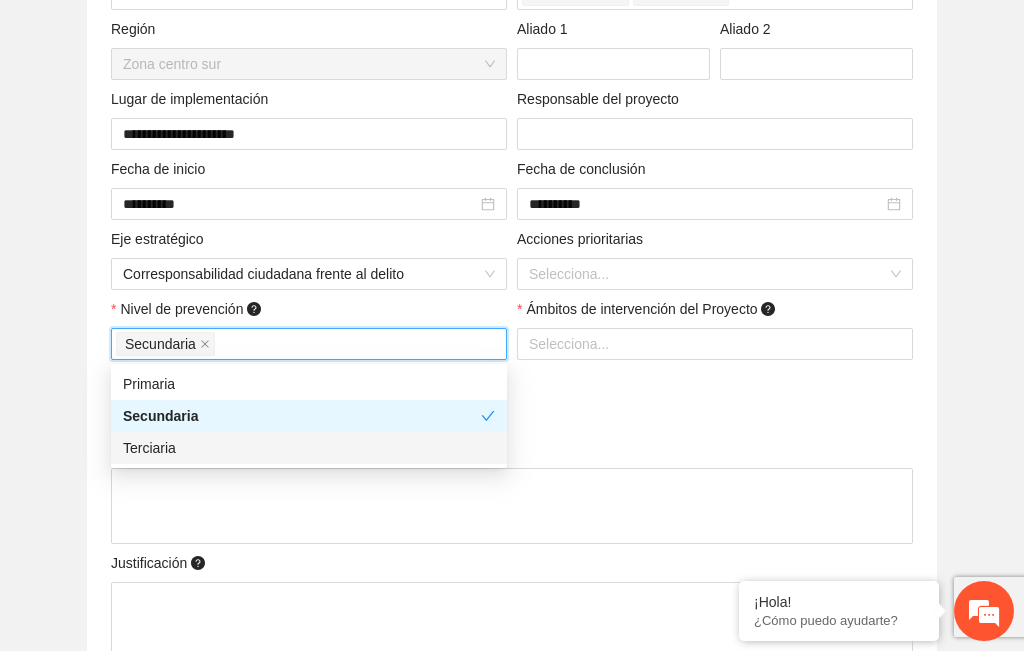 click on "Terciaria" at bounding box center [309, 448] 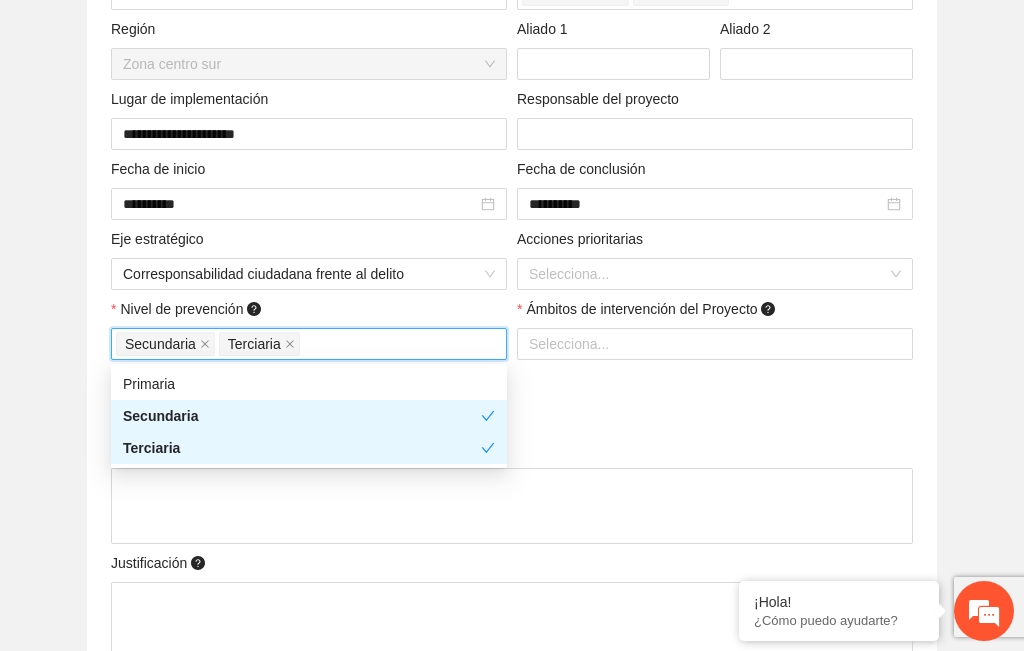 click on "**********" at bounding box center (512, 315) 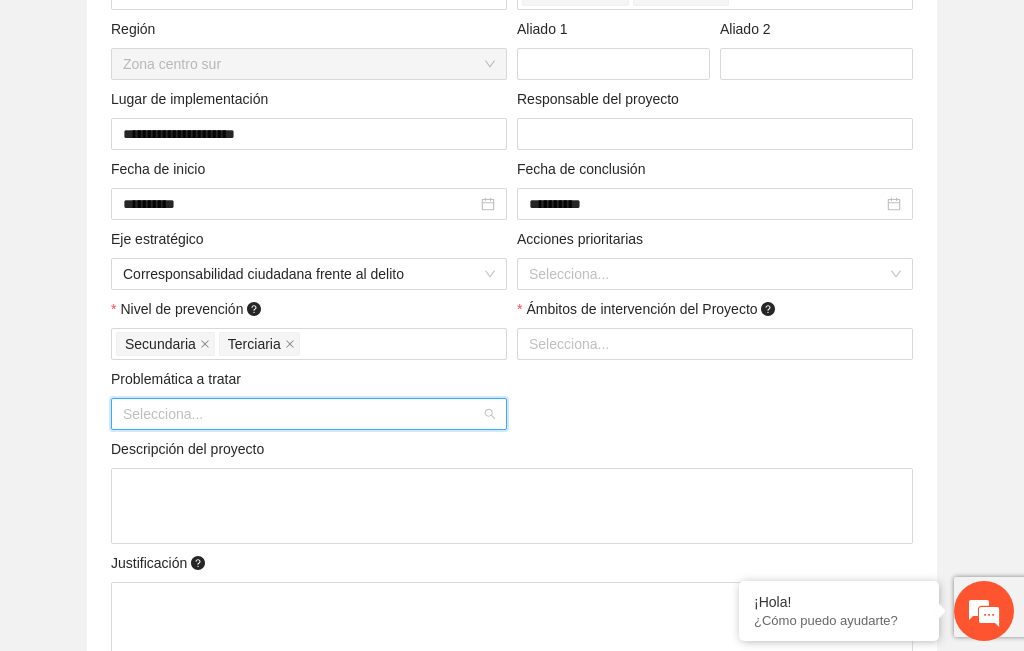 click at bounding box center [302, 414] 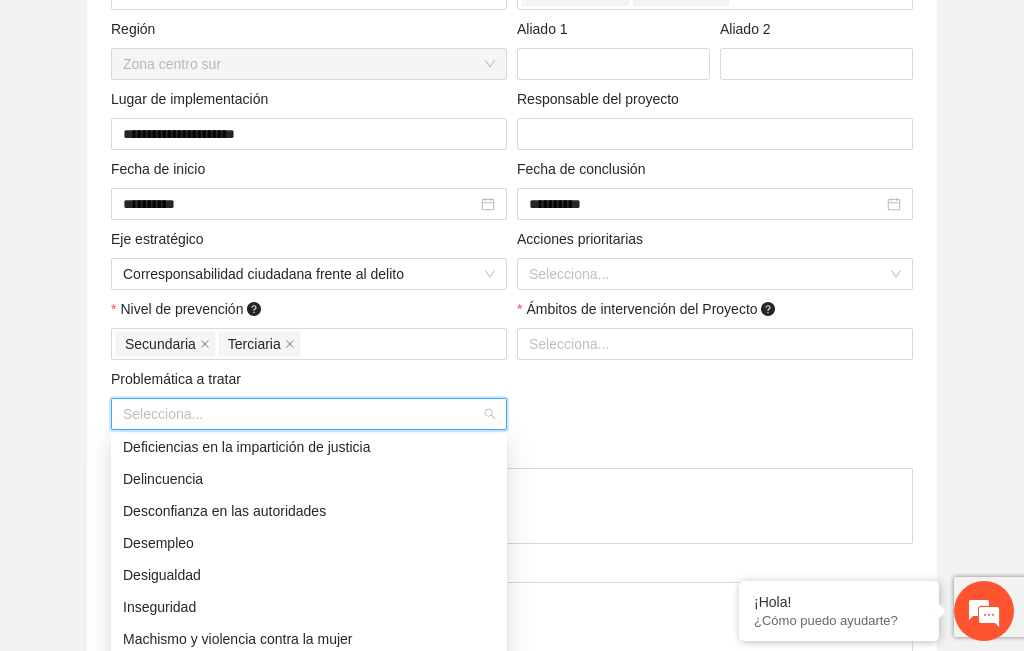 scroll, scrollTop: 192, scrollLeft: 0, axis: vertical 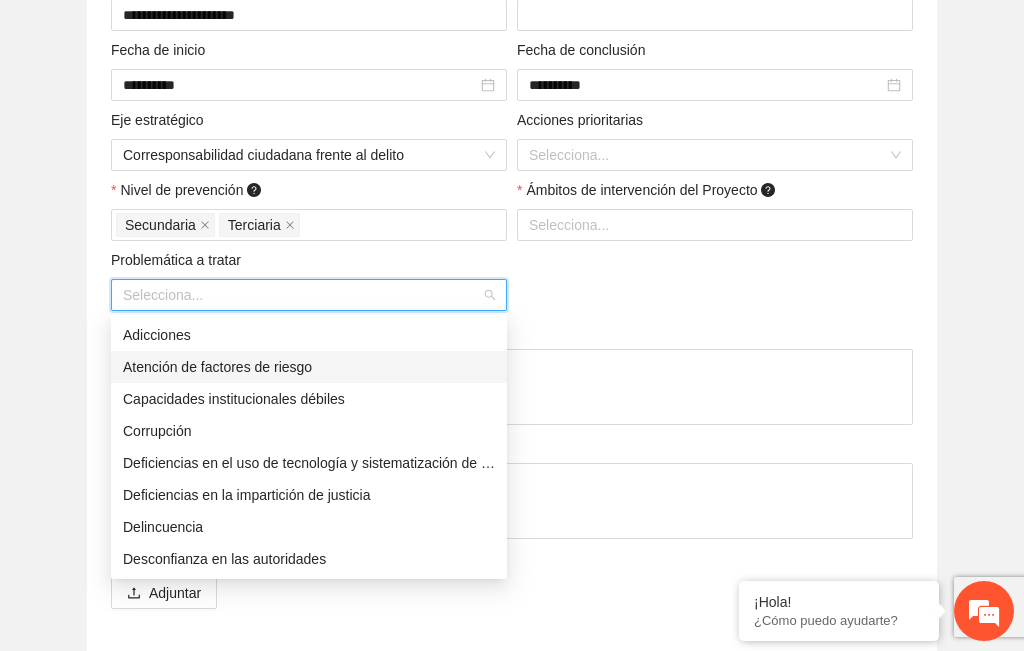 click on "Atención de factores de riesgo" at bounding box center (309, 367) 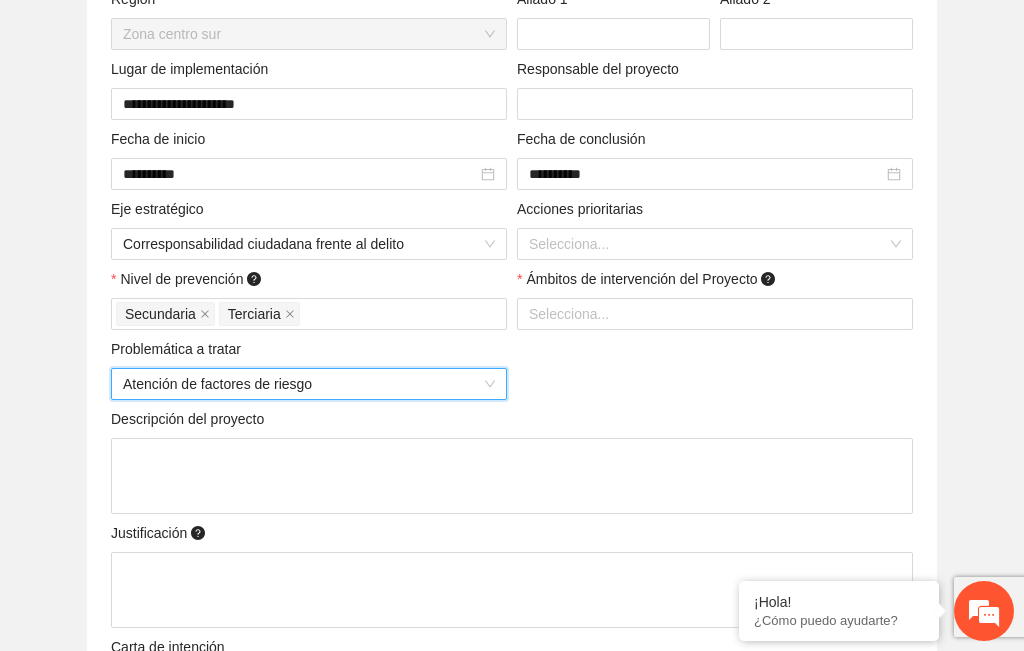 scroll, scrollTop: 519, scrollLeft: 0, axis: vertical 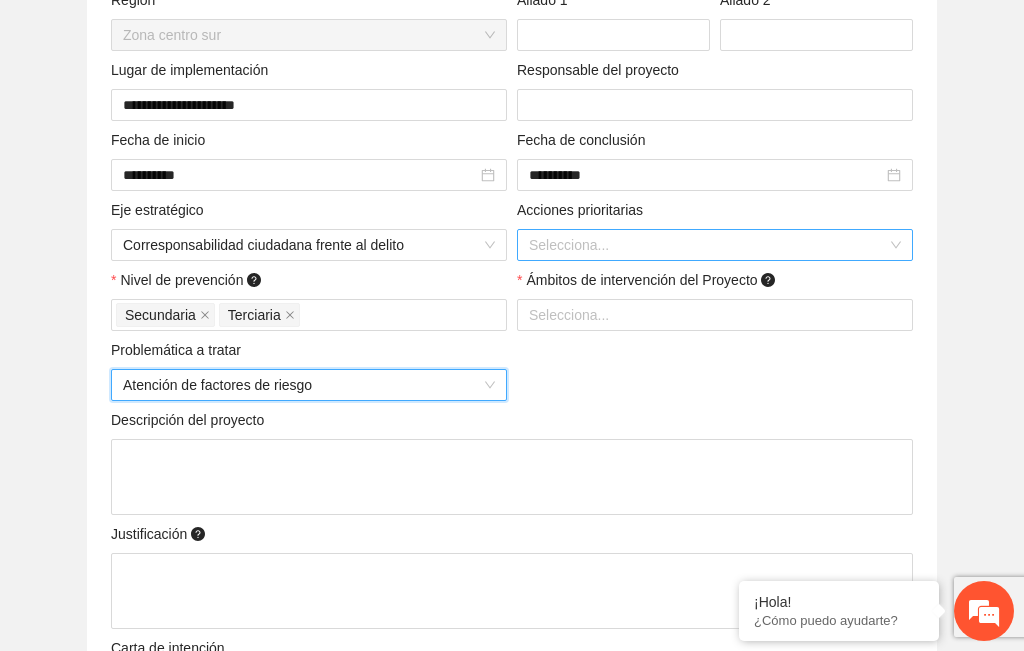 click on "Selecciona..." at bounding box center (715, 245) 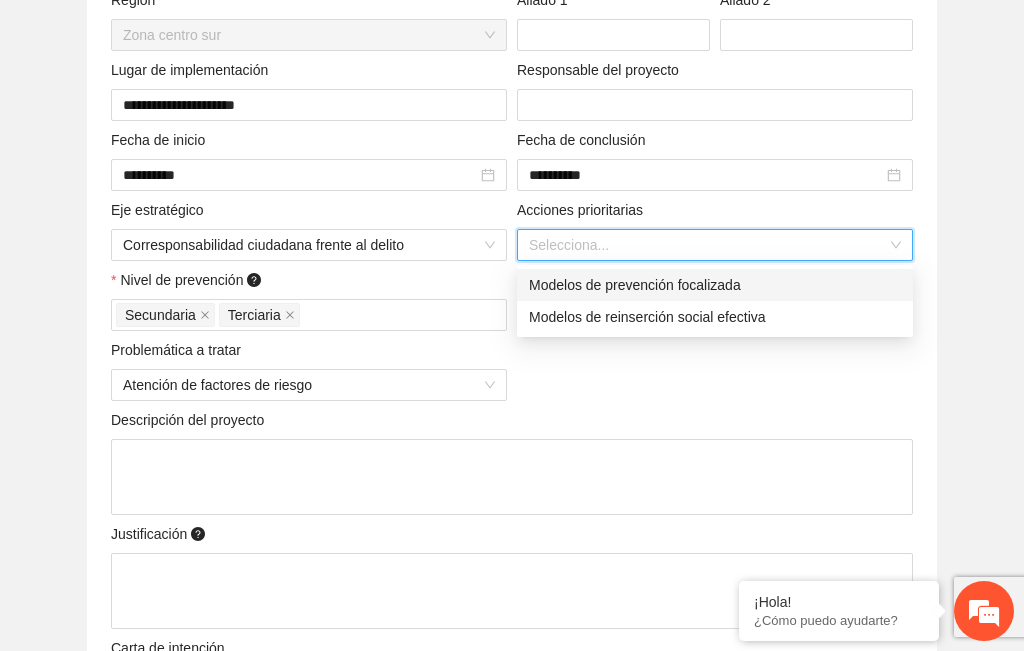click on "Modelos de prevención focalizada" at bounding box center [715, 285] 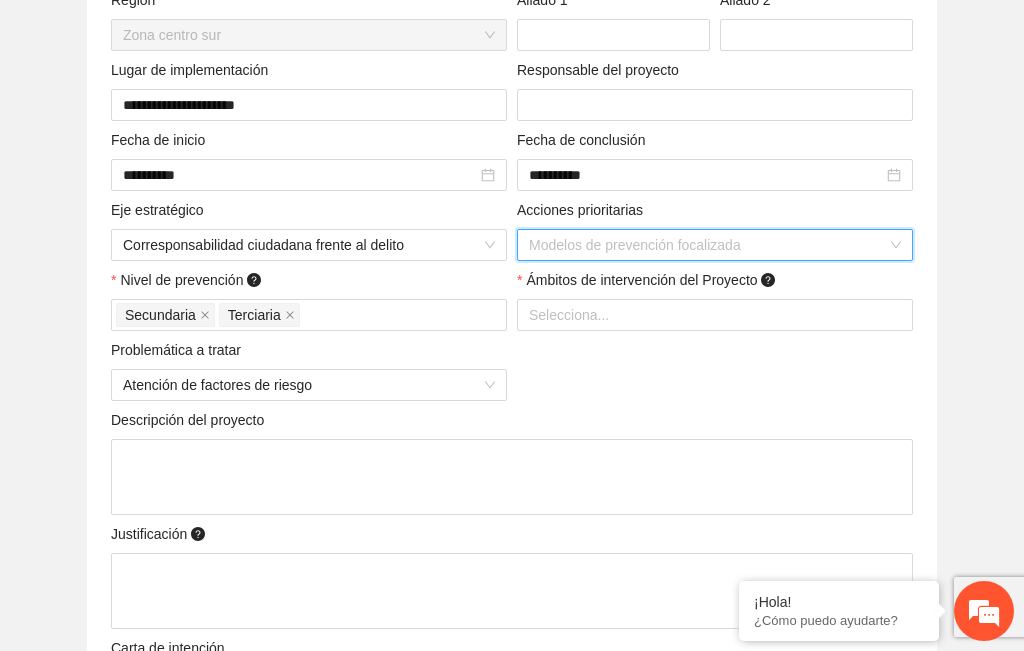 click on "Modelos de prevención focalizada" at bounding box center [715, 245] 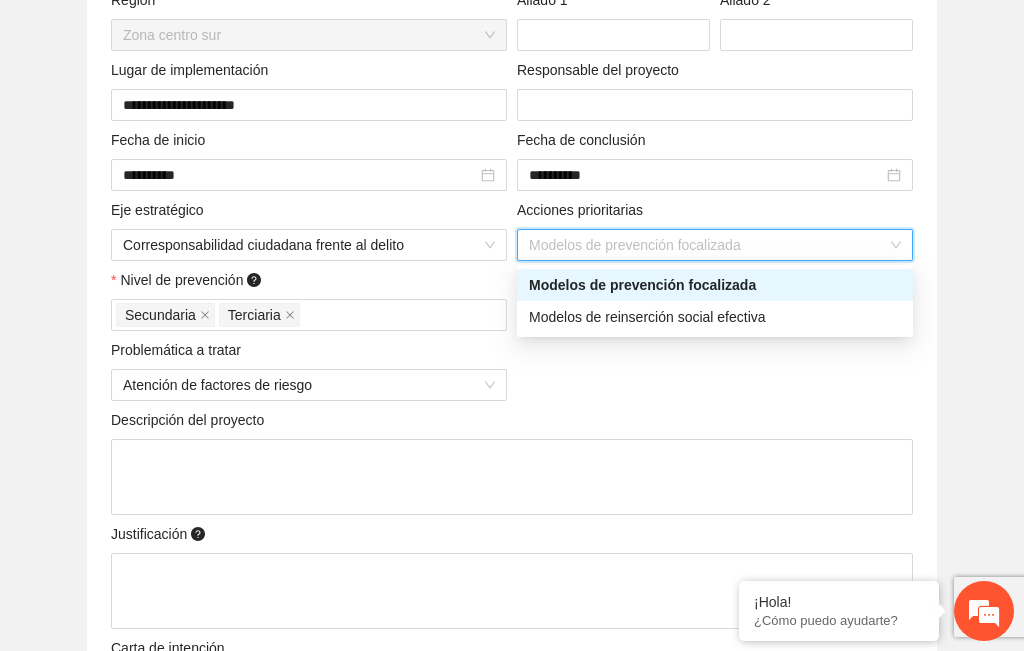 click on "Modelos de prevención focalizada" at bounding box center (715, 285) 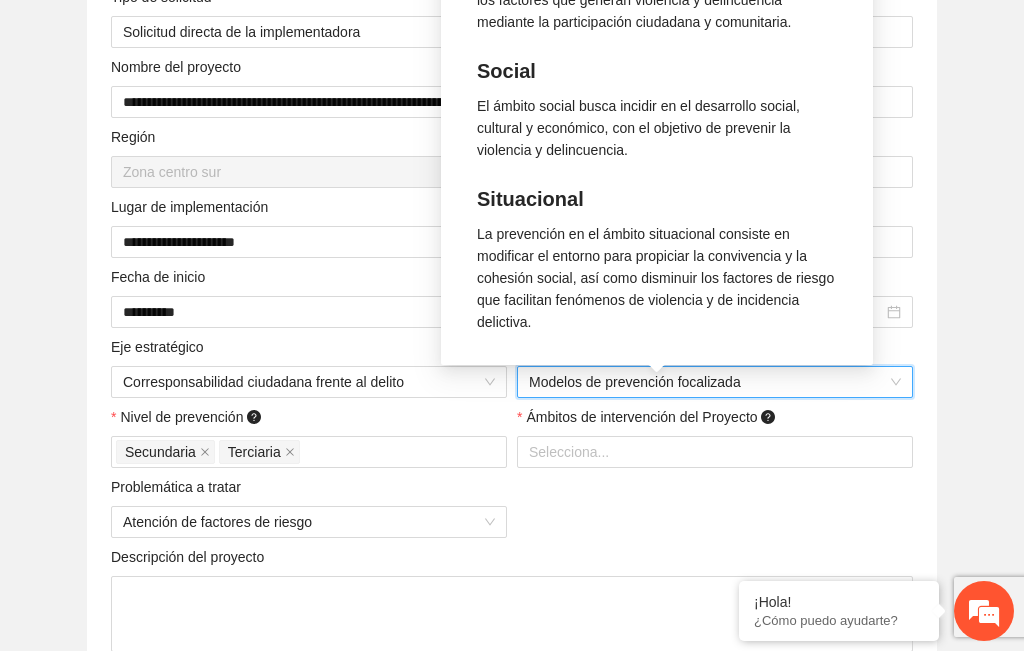 scroll, scrollTop: 381, scrollLeft: 0, axis: vertical 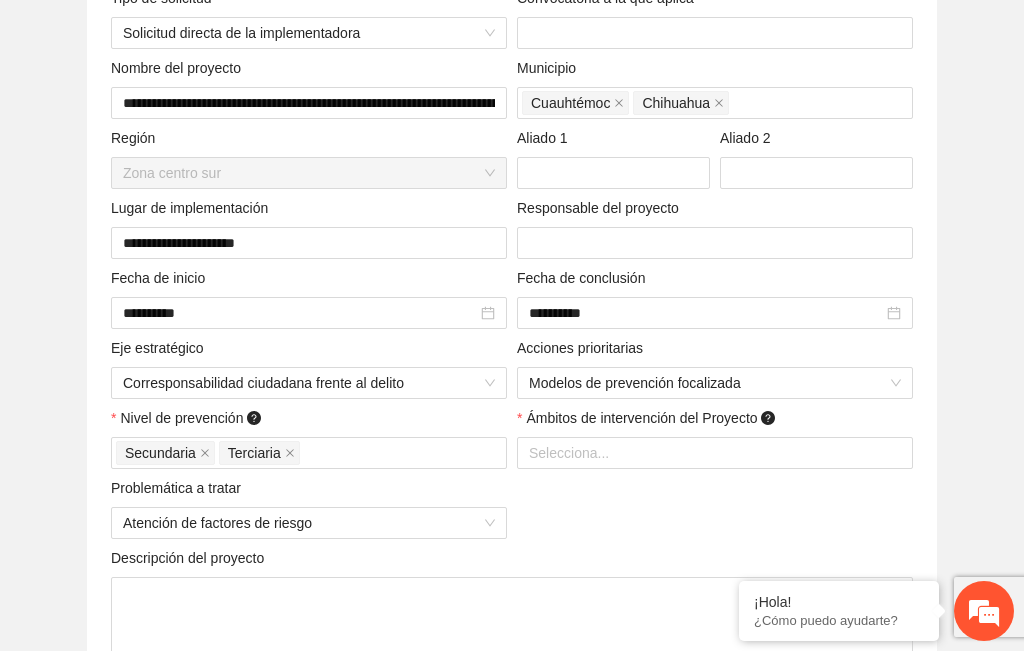 click on "Ámbitos de intervención del Proyecto" at bounding box center (715, 422) 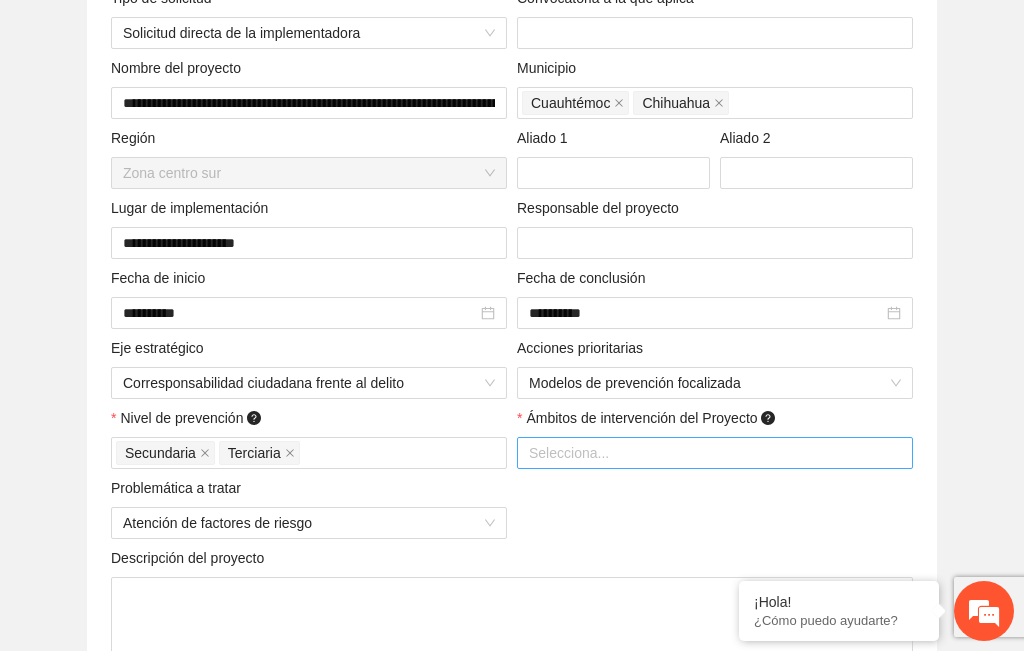 click at bounding box center [715, 453] 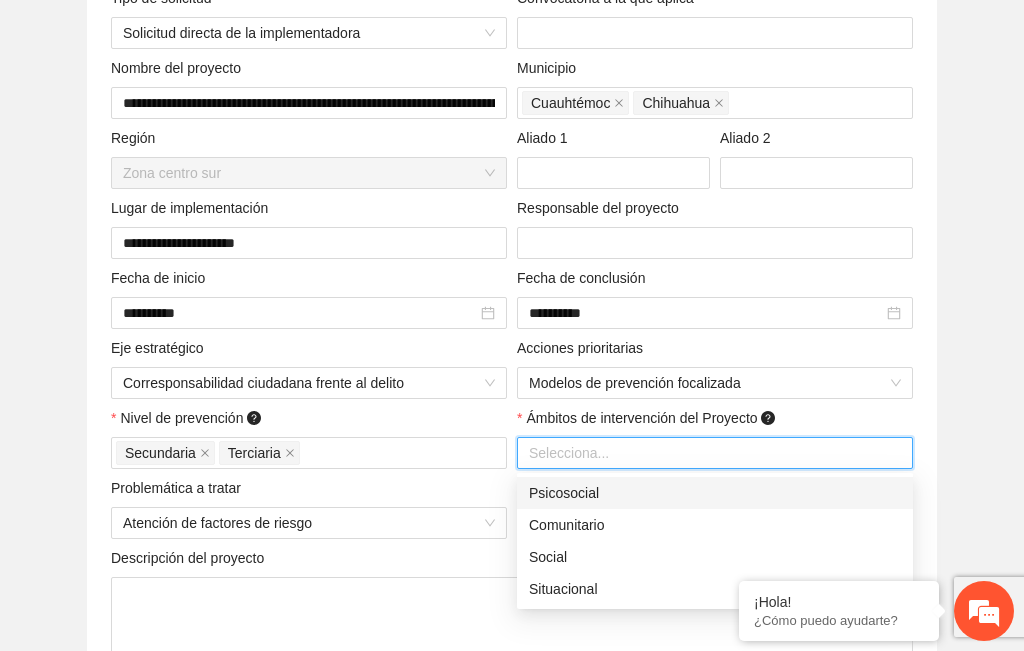click on "Psicosocial" at bounding box center (715, 493) 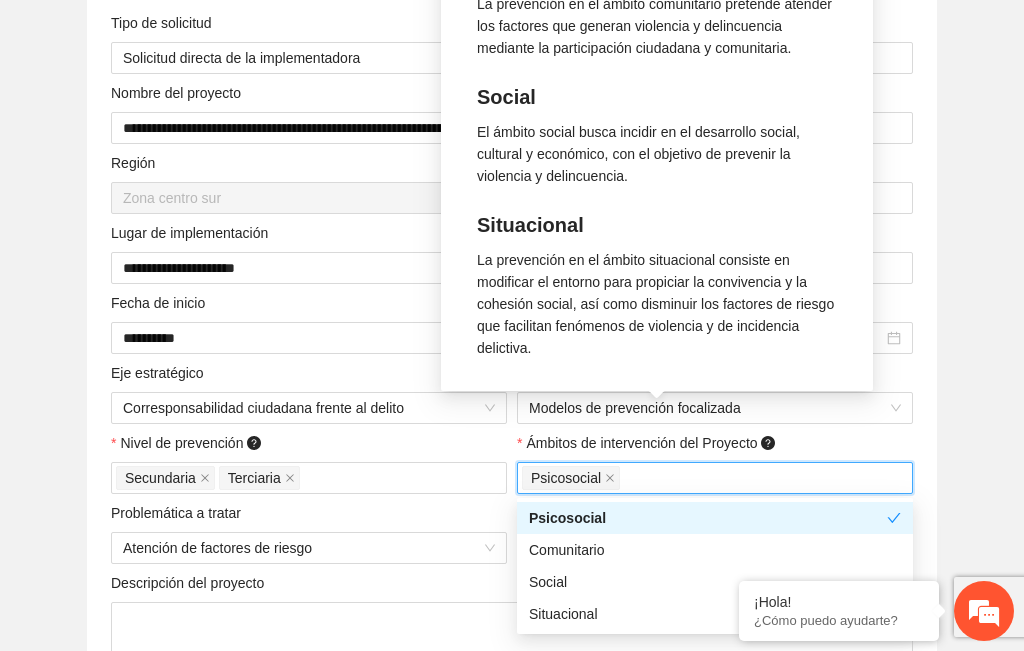 scroll, scrollTop: 354, scrollLeft: 0, axis: vertical 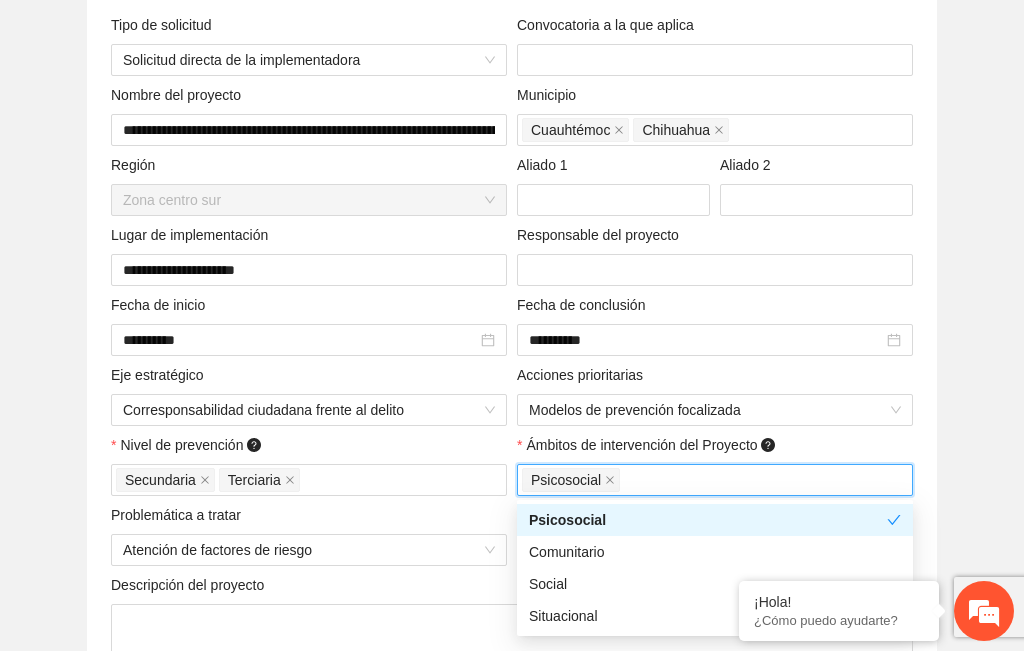 click on "**********" at bounding box center (512, 451) 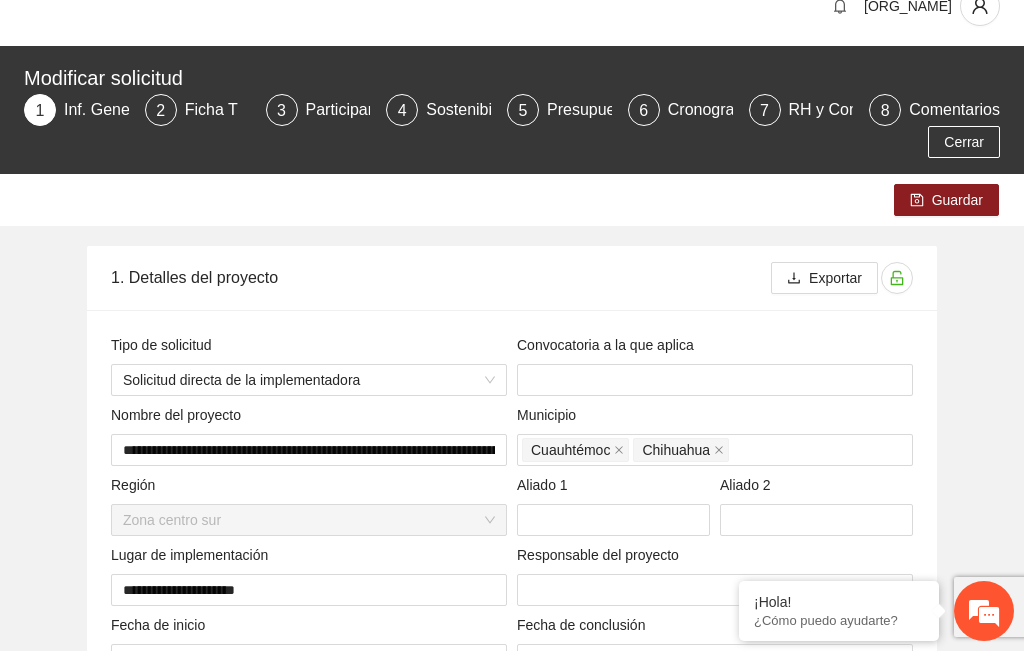 scroll, scrollTop: 0, scrollLeft: 0, axis: both 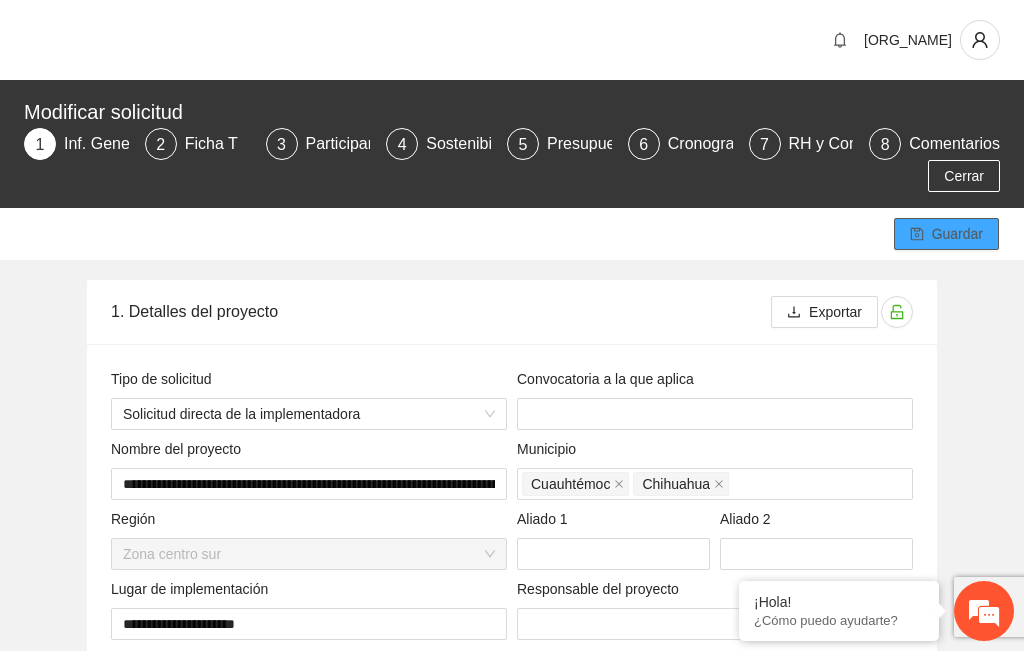 click on "Guardar" at bounding box center [957, 234] 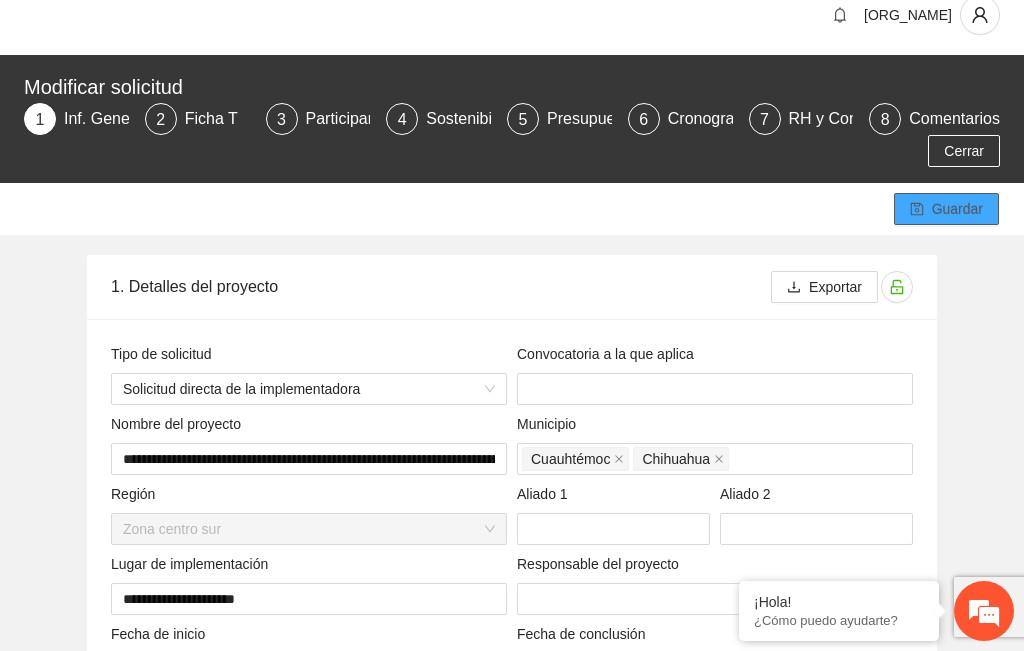 scroll, scrollTop: 0, scrollLeft: 0, axis: both 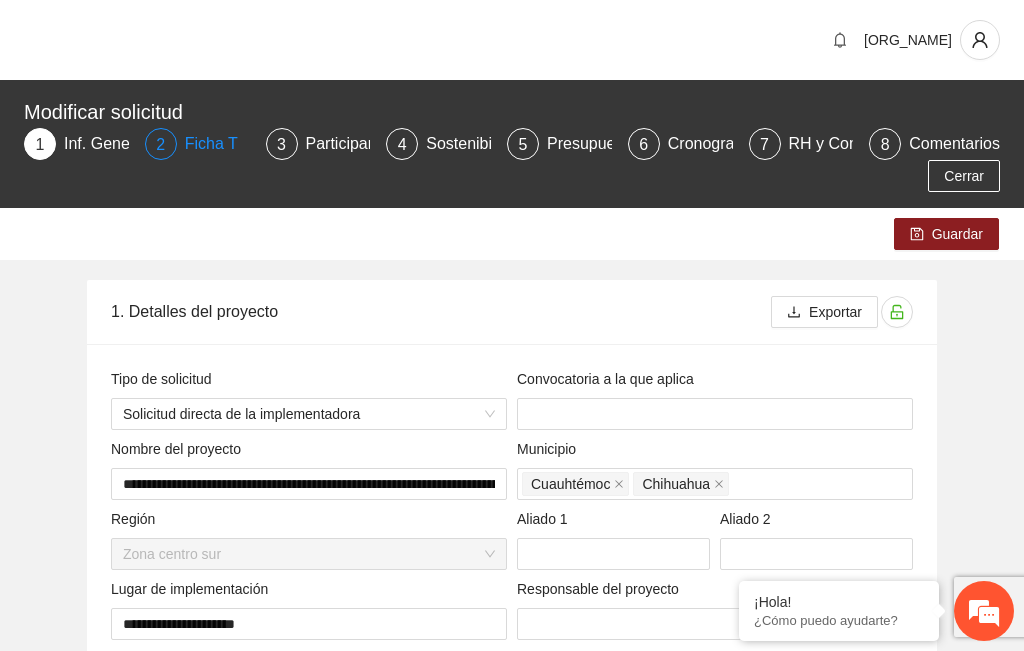 click on "Ficha T" at bounding box center (219, 144) 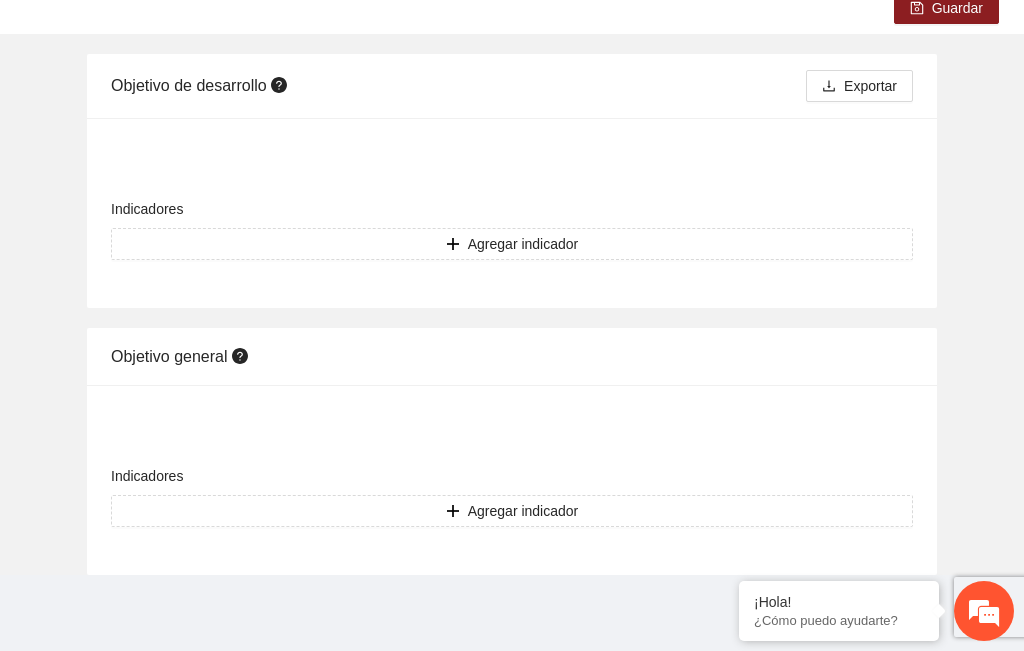 scroll, scrollTop: 0, scrollLeft: 0, axis: both 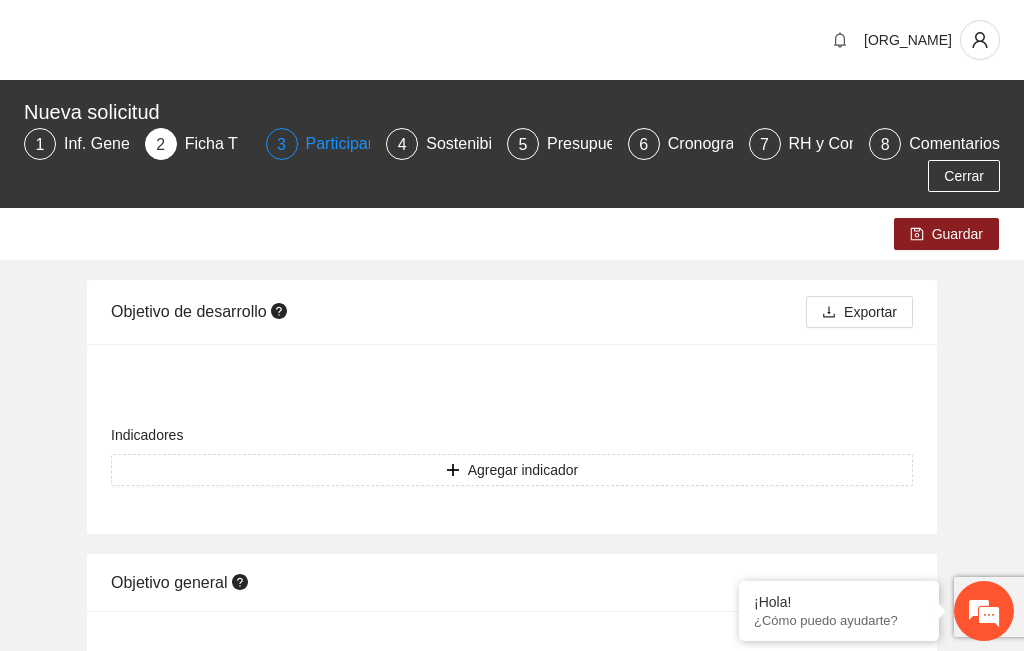 click on "Participantes" at bounding box center (360, 144) 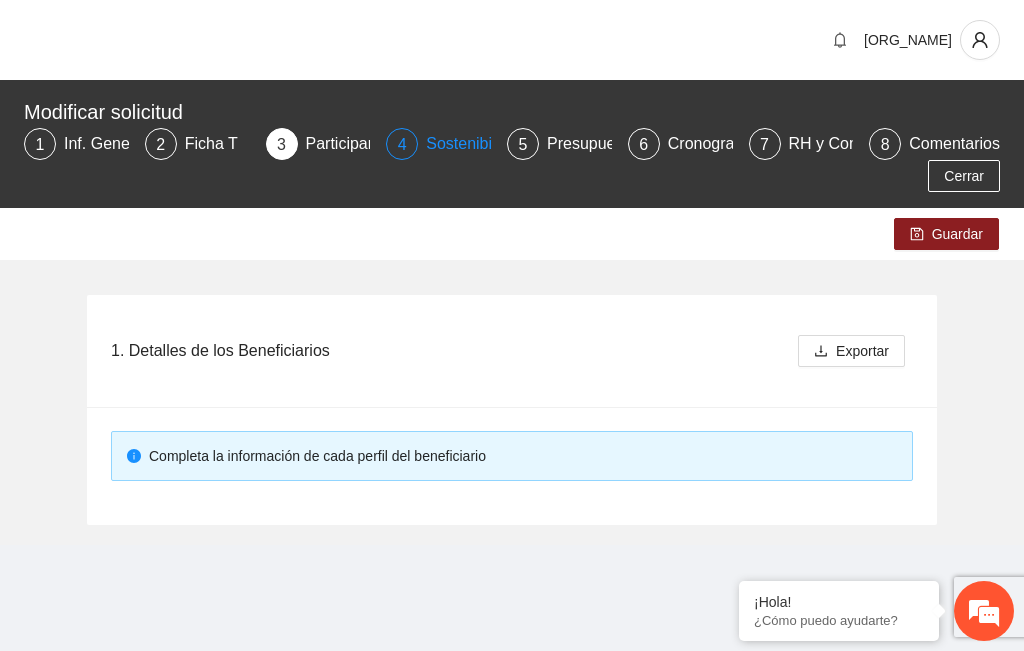click on "Sostenibilidad" at bounding box center (484, 144) 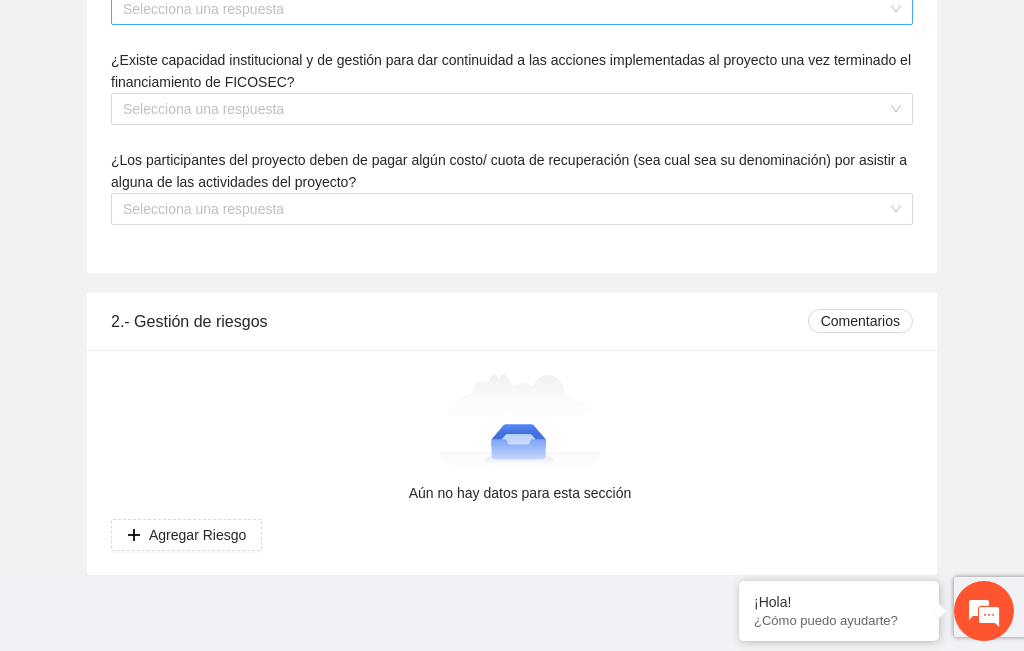 scroll, scrollTop: 0, scrollLeft: 0, axis: both 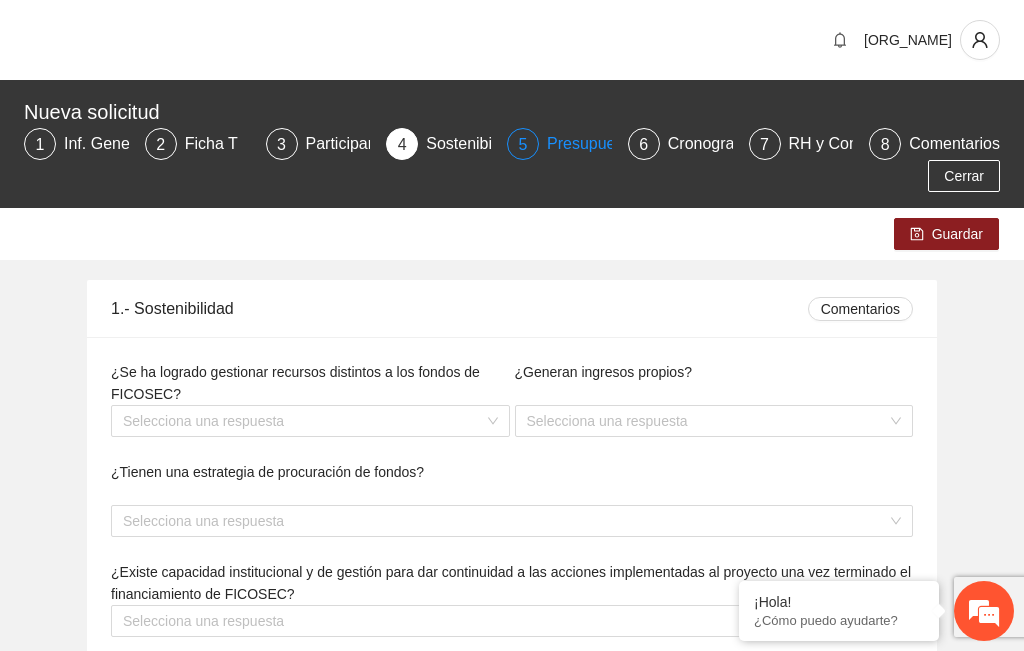 click on "Presupuesto" at bounding box center [600, 144] 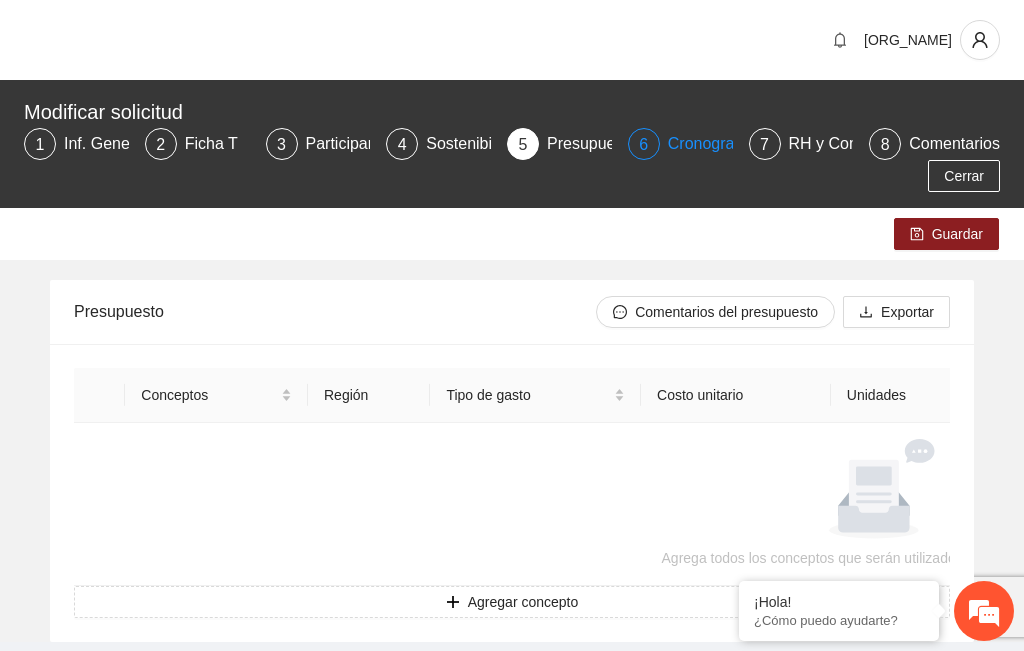 click on "Cronograma" at bounding box center [720, 144] 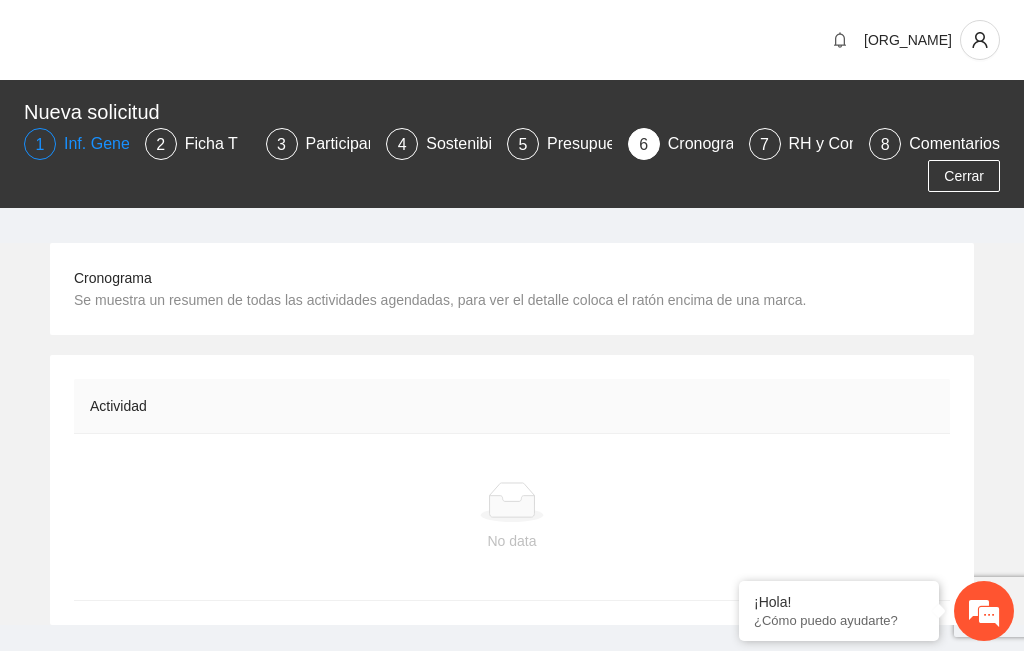 click on "Inf. General" at bounding box center [114, 144] 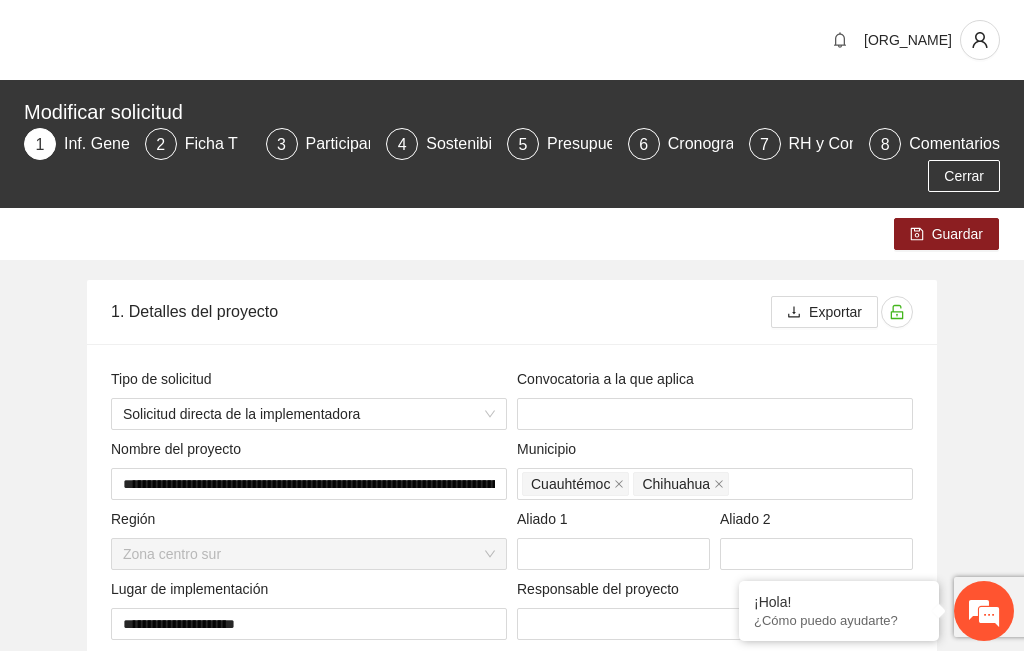 type 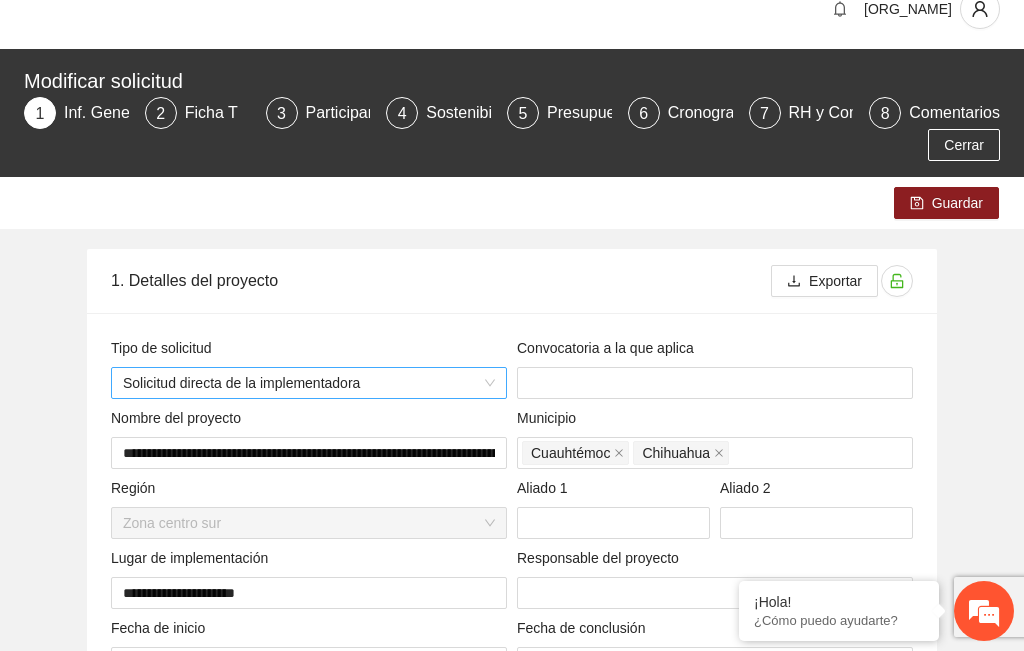 scroll, scrollTop: 0, scrollLeft: 0, axis: both 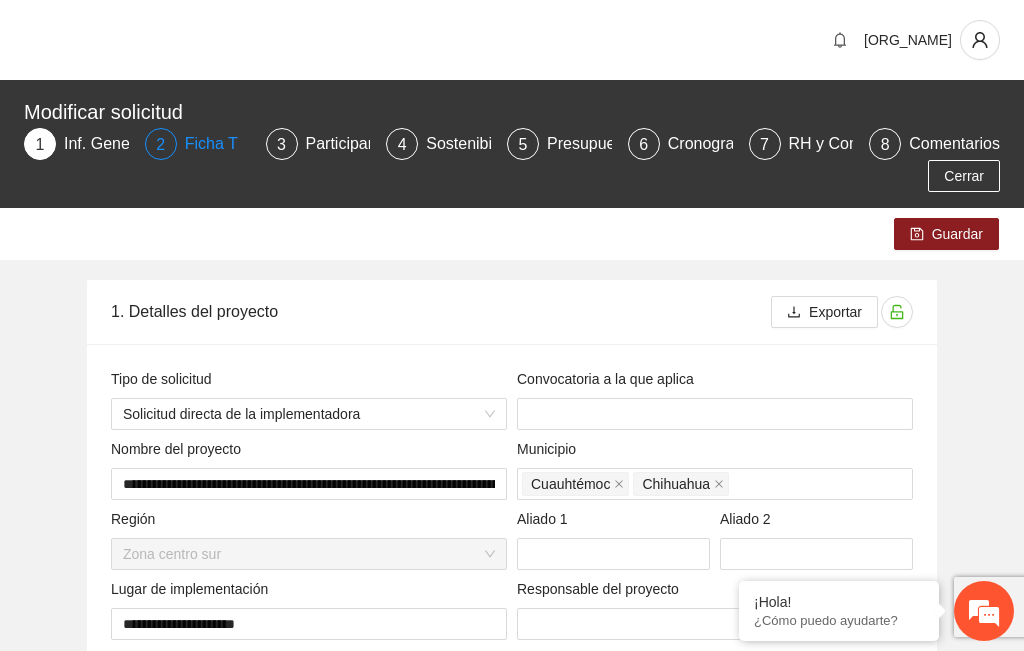 click on "Ficha T" at bounding box center (219, 144) 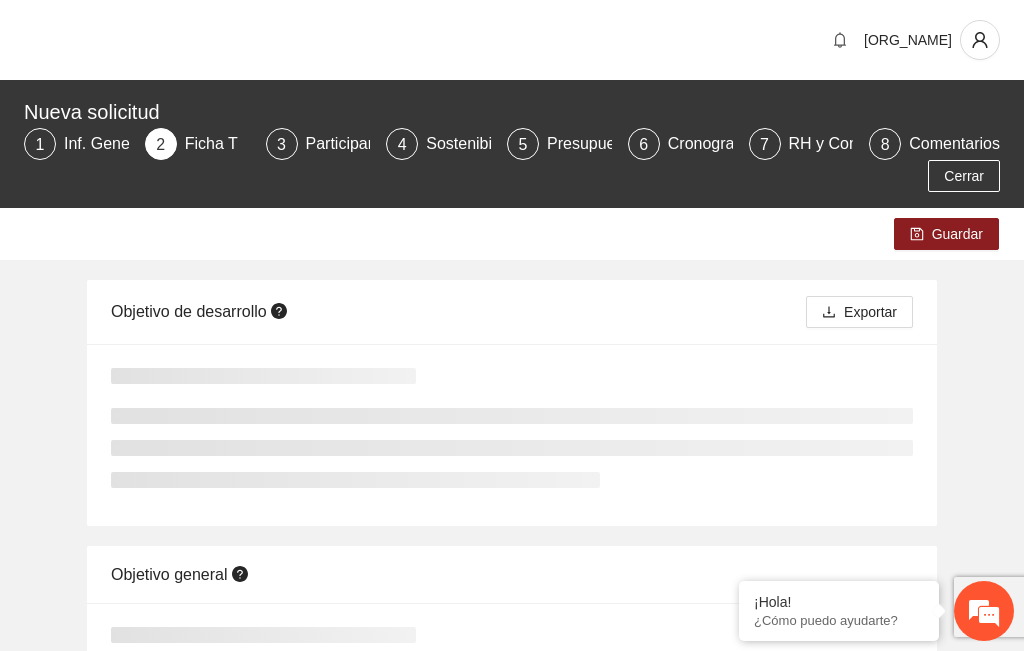click on "Participantes" at bounding box center (360, 144) 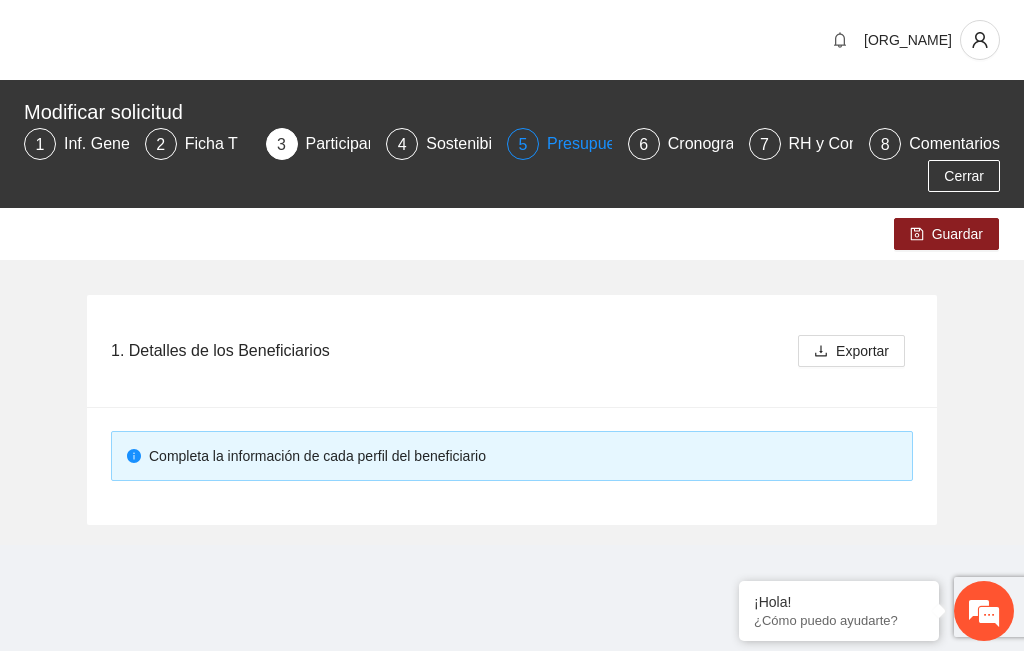 click on "Presupuesto" at bounding box center (600, 144) 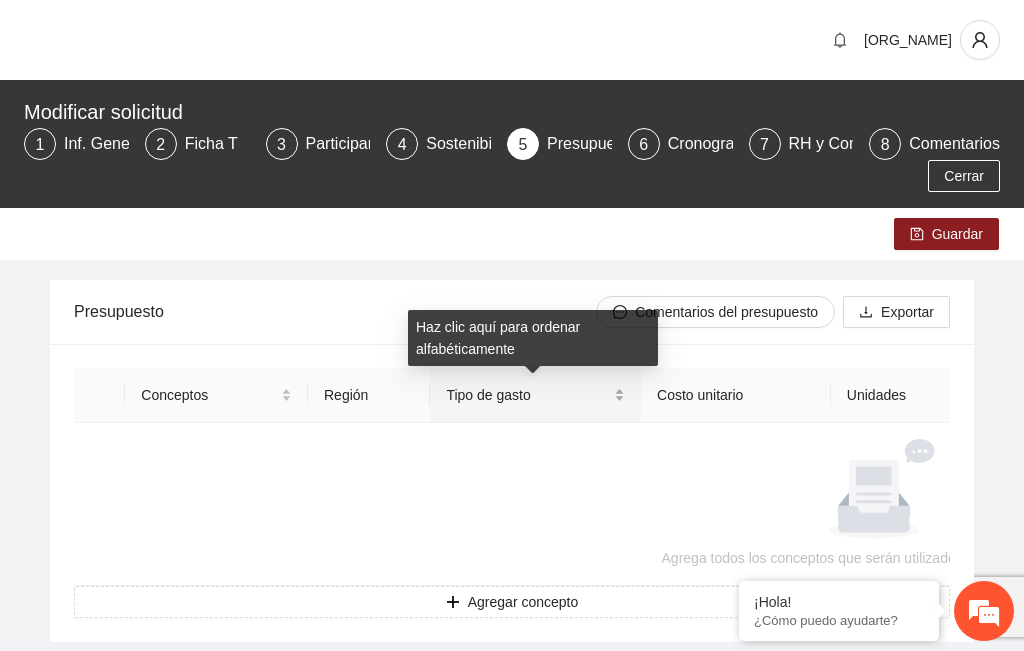 scroll, scrollTop: 67, scrollLeft: 0, axis: vertical 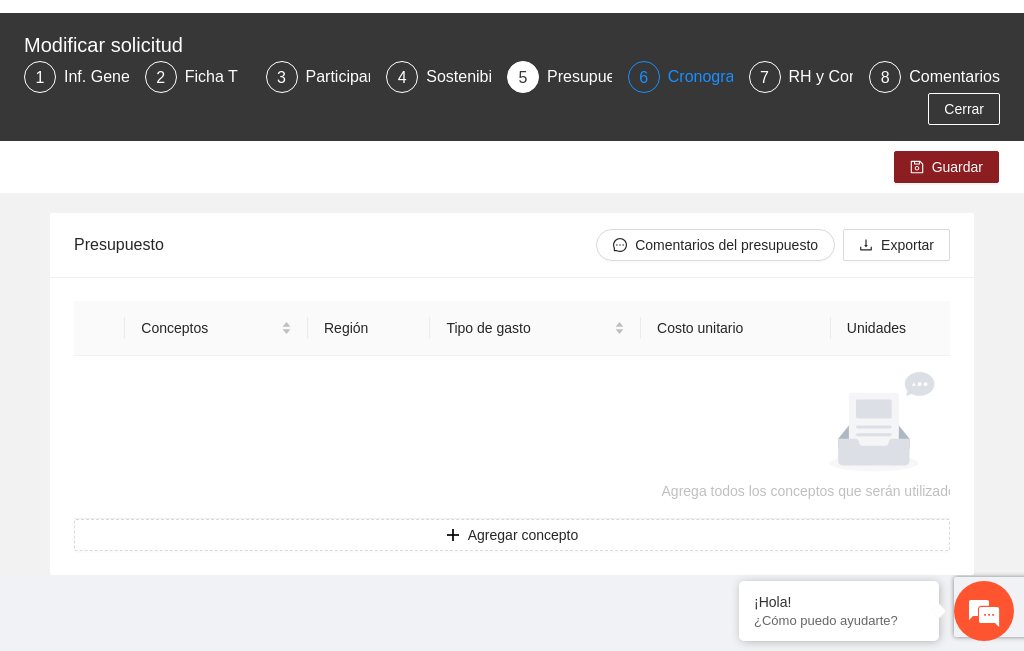 click on "Cronograma" at bounding box center (720, 77) 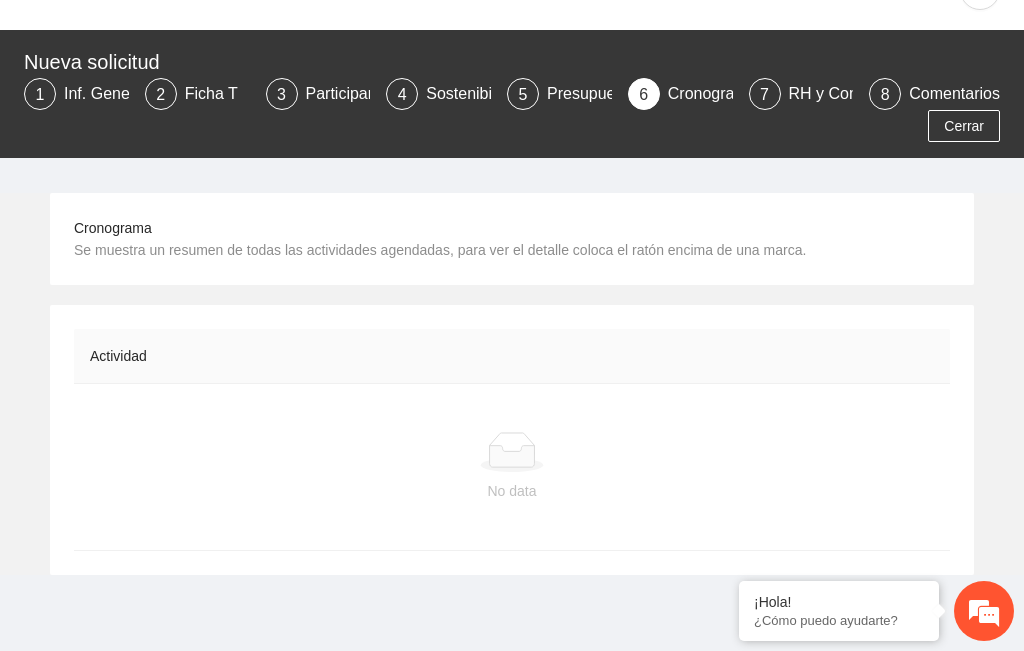 scroll, scrollTop: 0, scrollLeft: 0, axis: both 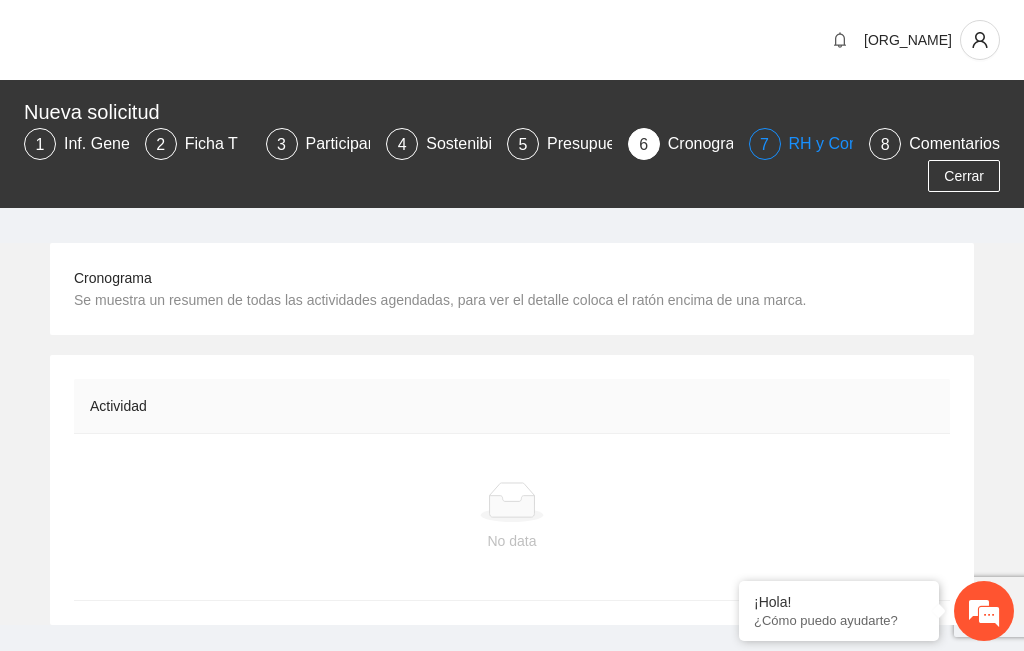 click on "RH y Consultores" at bounding box center (859, 144) 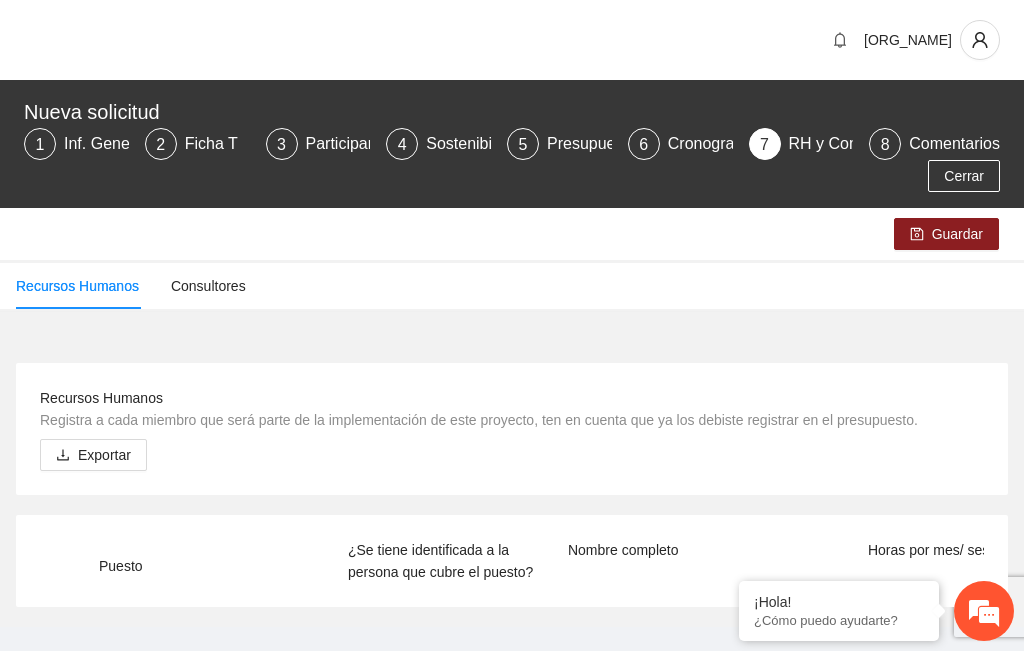 scroll, scrollTop: 32, scrollLeft: 0, axis: vertical 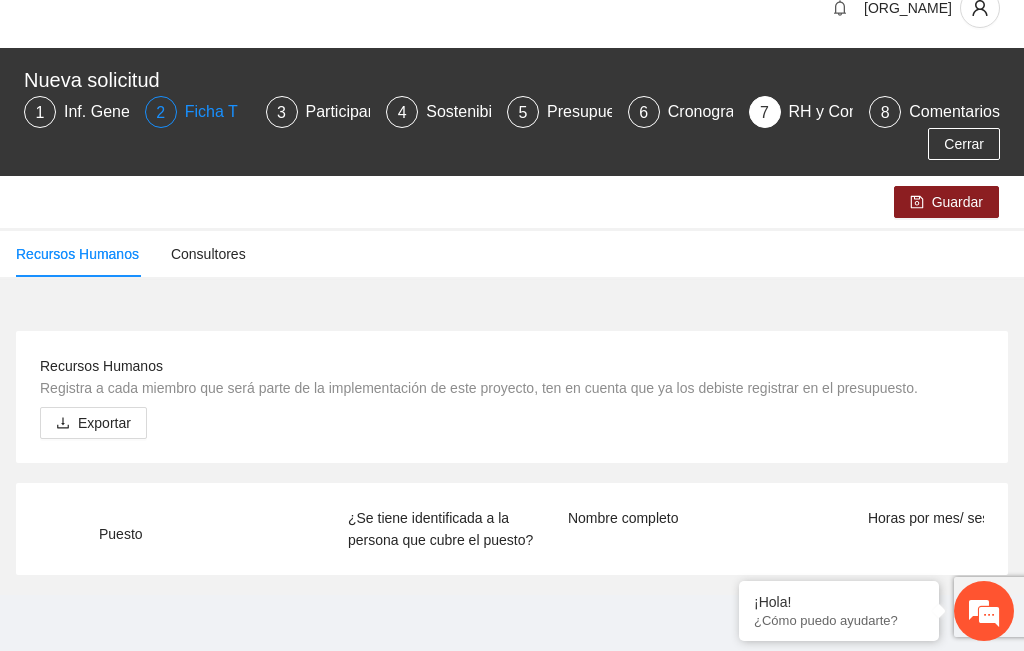click on "Ficha T" at bounding box center (219, 112) 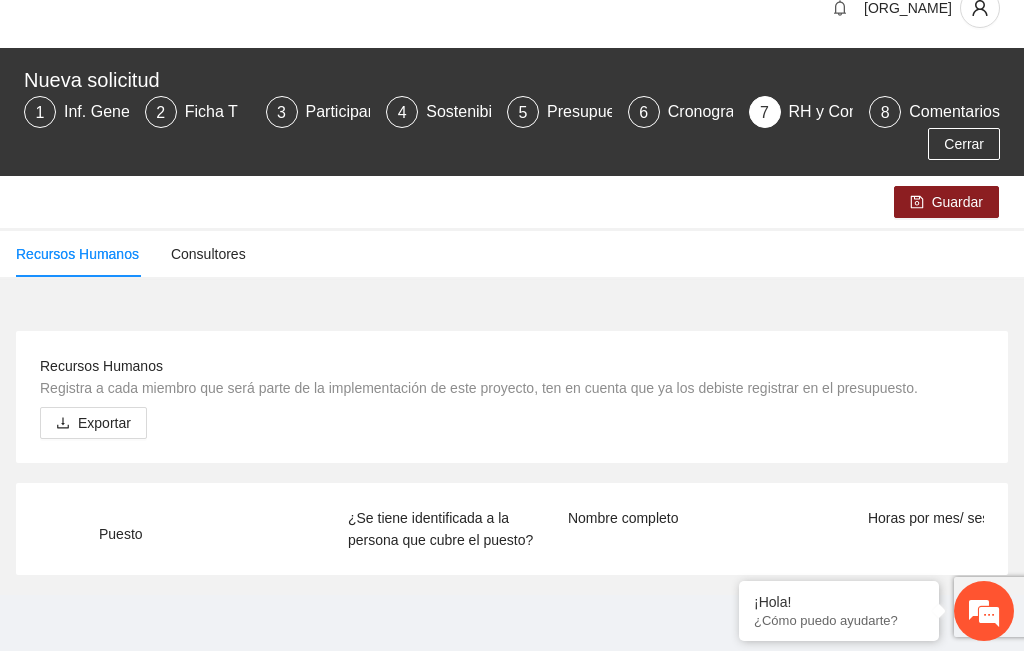 scroll, scrollTop: 0, scrollLeft: 0, axis: both 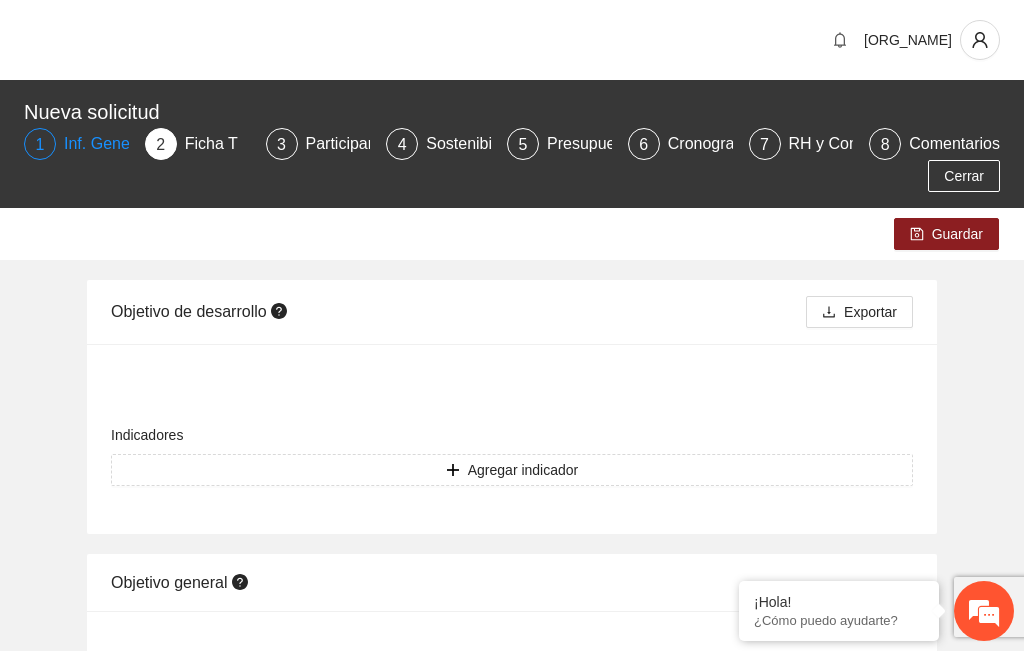 click on "Inf. General" at bounding box center [114, 144] 